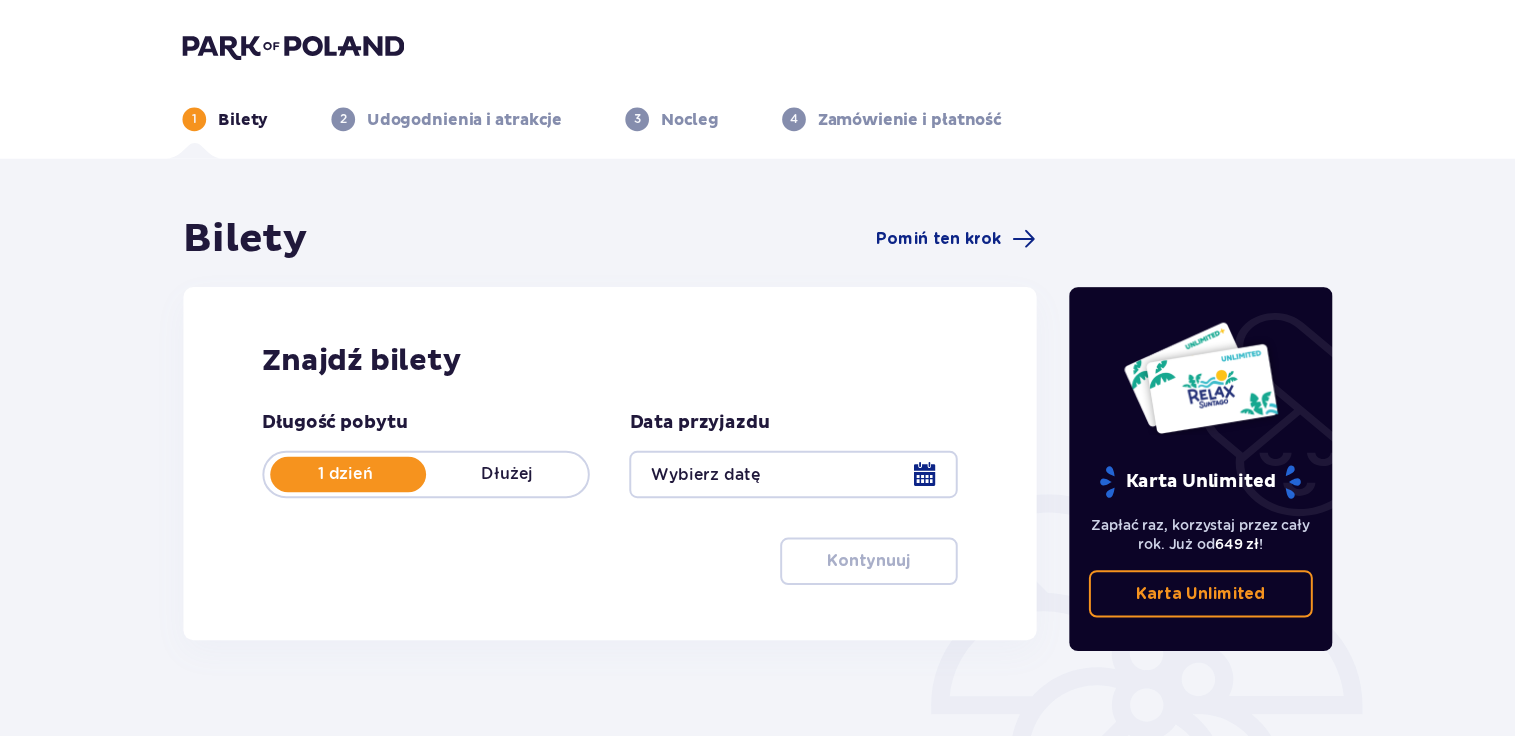 scroll, scrollTop: 0, scrollLeft: 0, axis: both 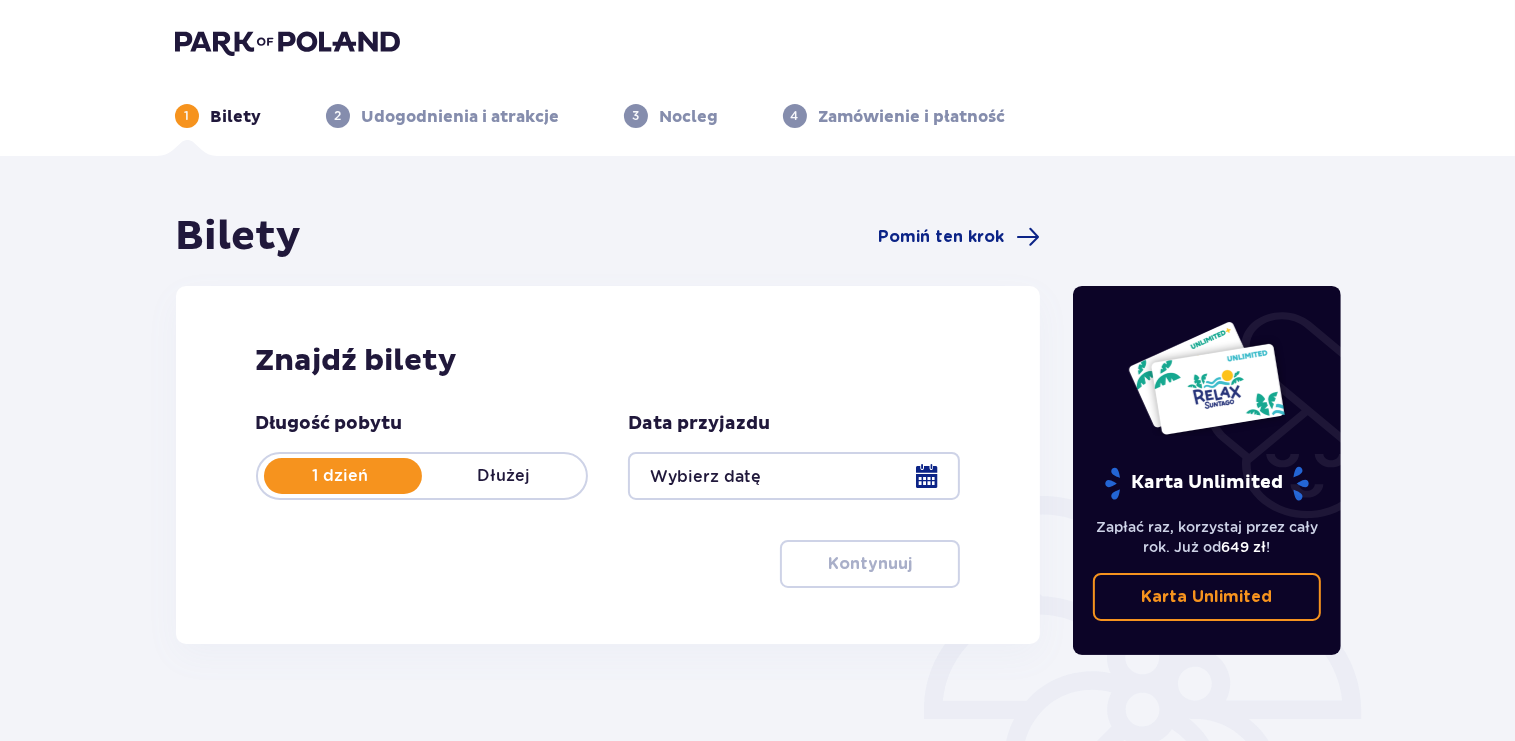 click on "1 dzień" at bounding box center (340, 476) 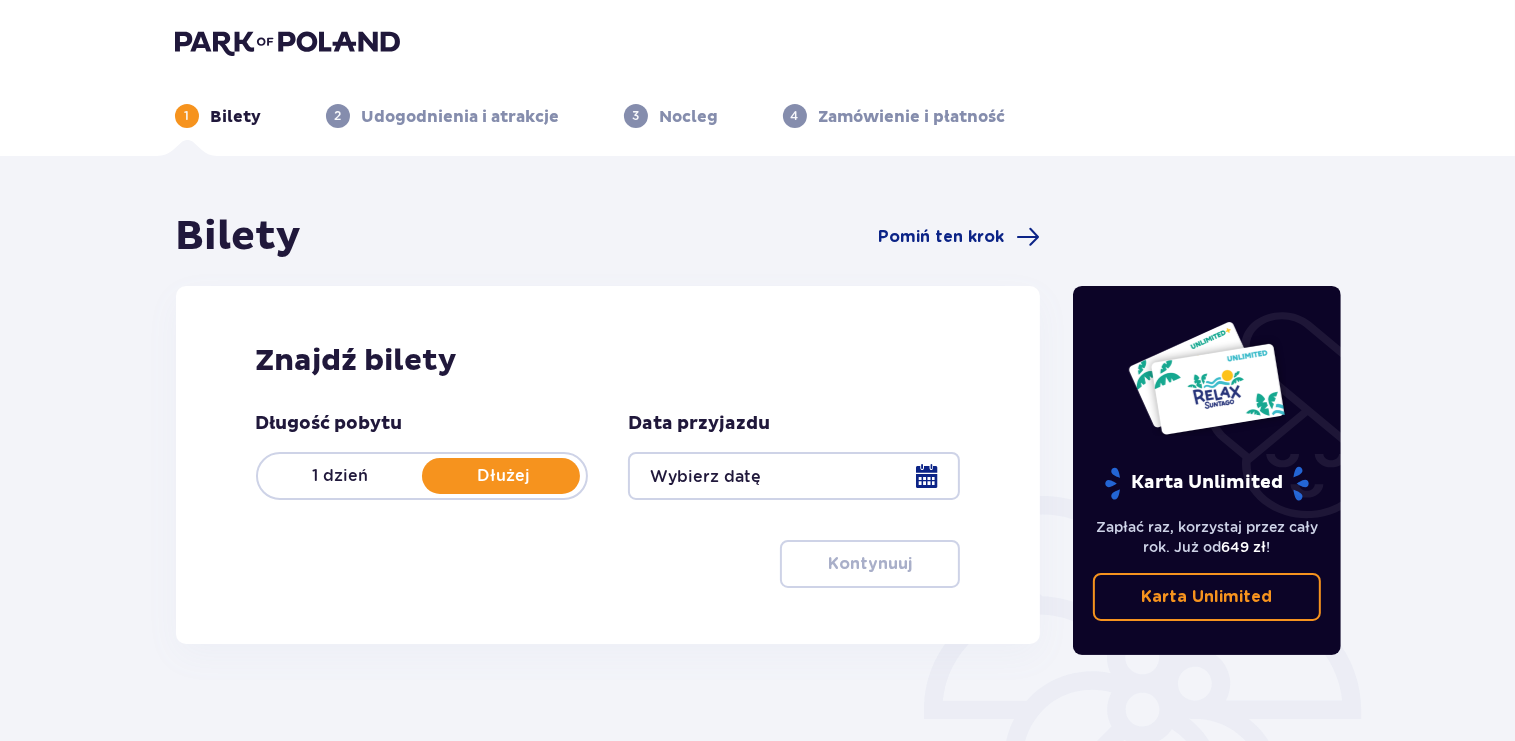 click on "1 dzień" at bounding box center [340, 476] 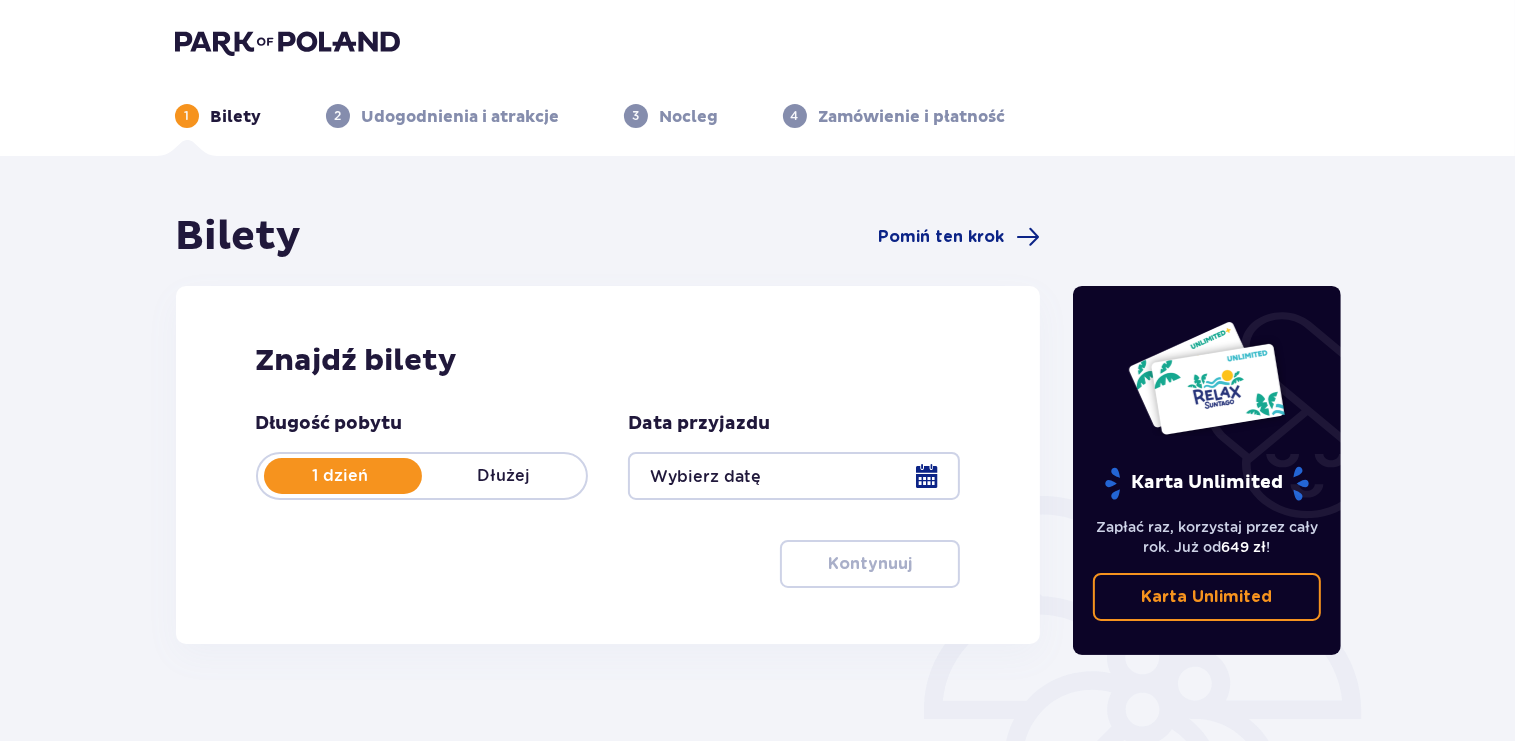click at bounding box center (794, 476) 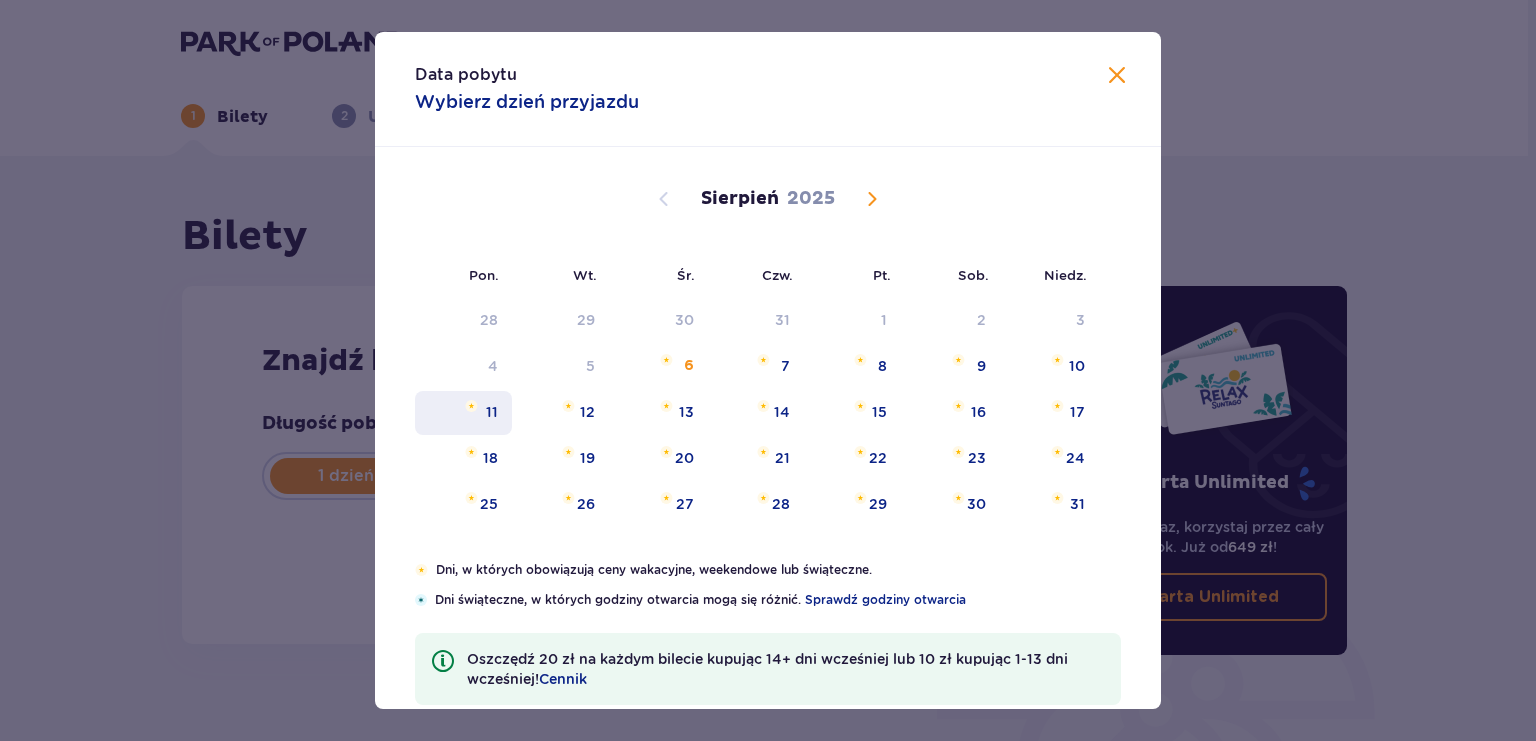 click on "11" at bounding box center (492, 412) 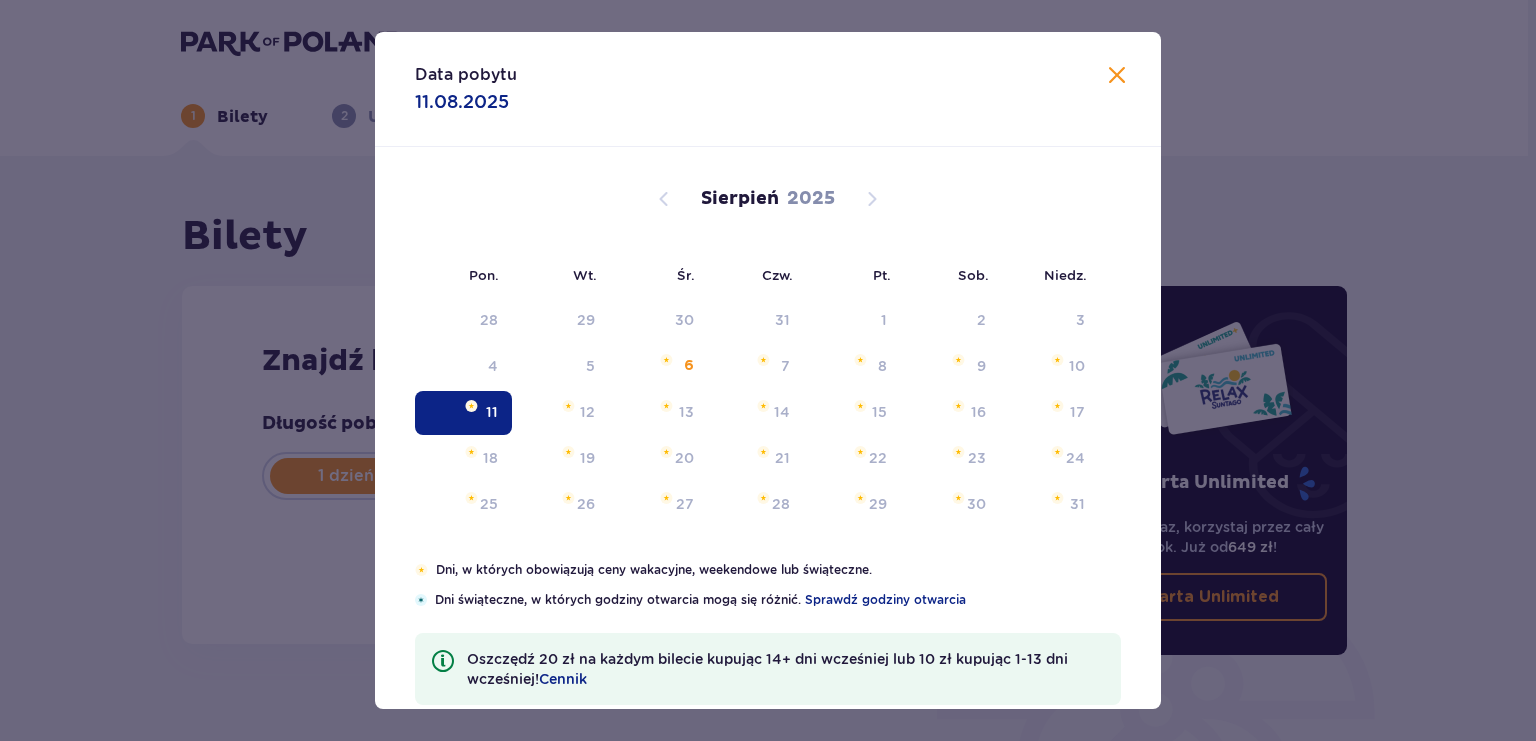 type on "11.08.25" 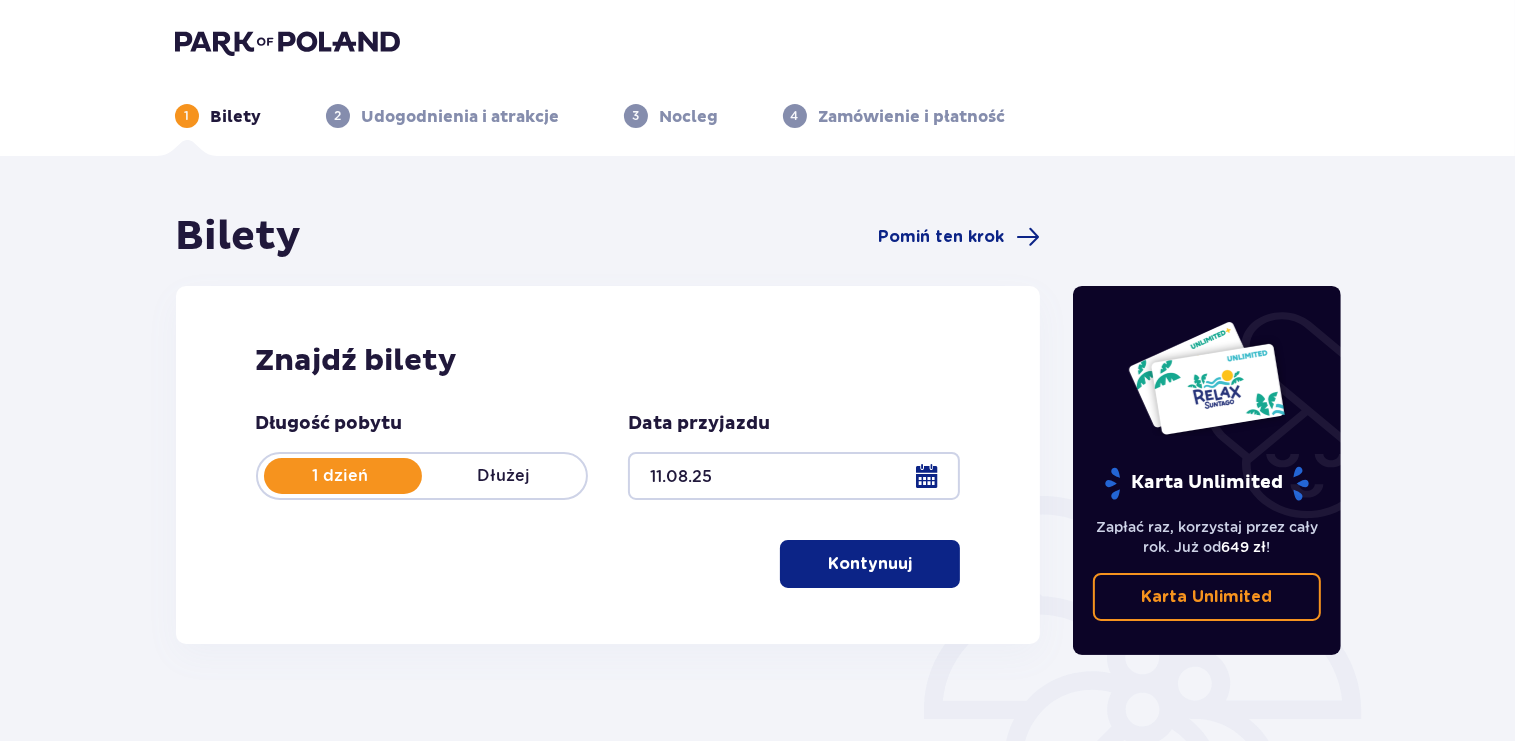 click at bounding box center (794, 476) 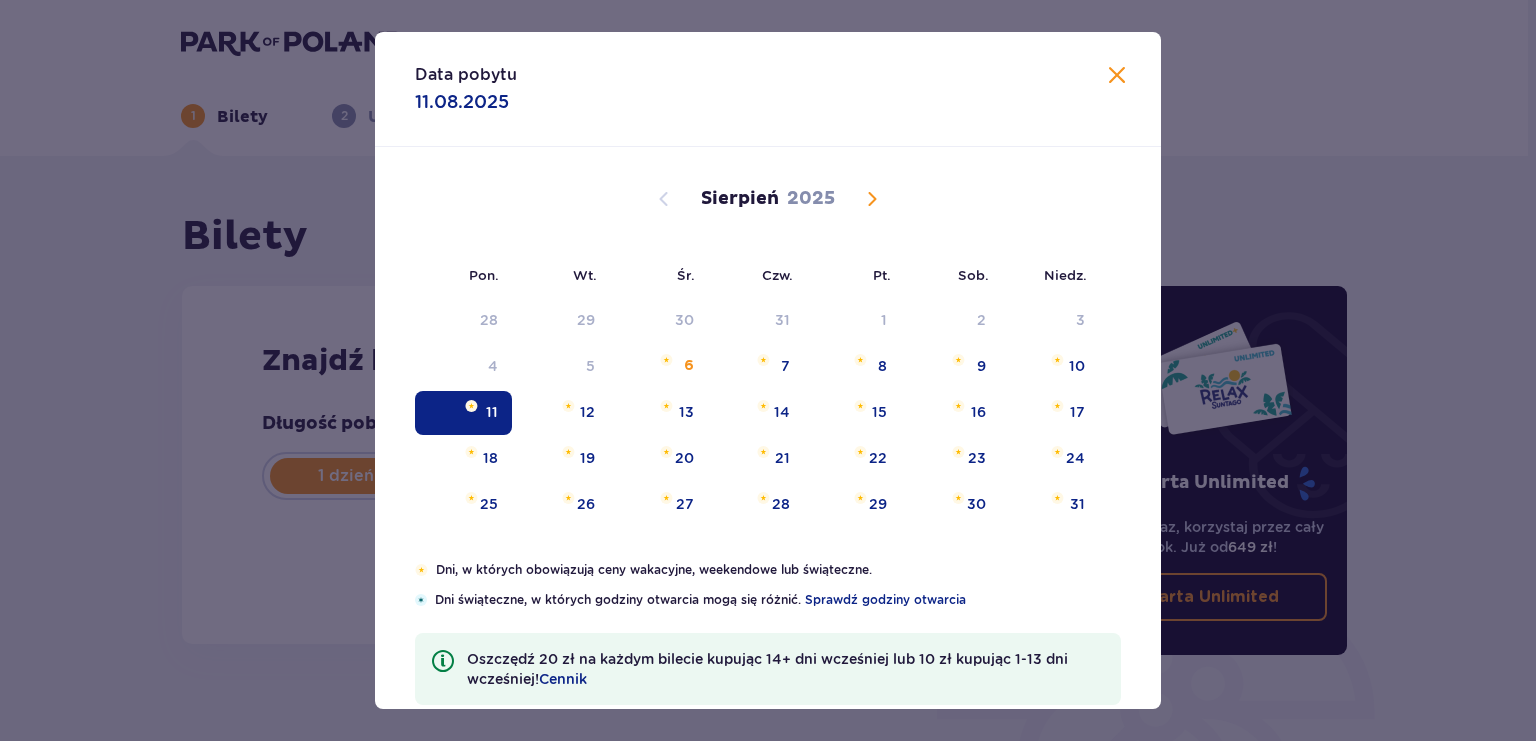 click on "11" at bounding box center (463, 413) 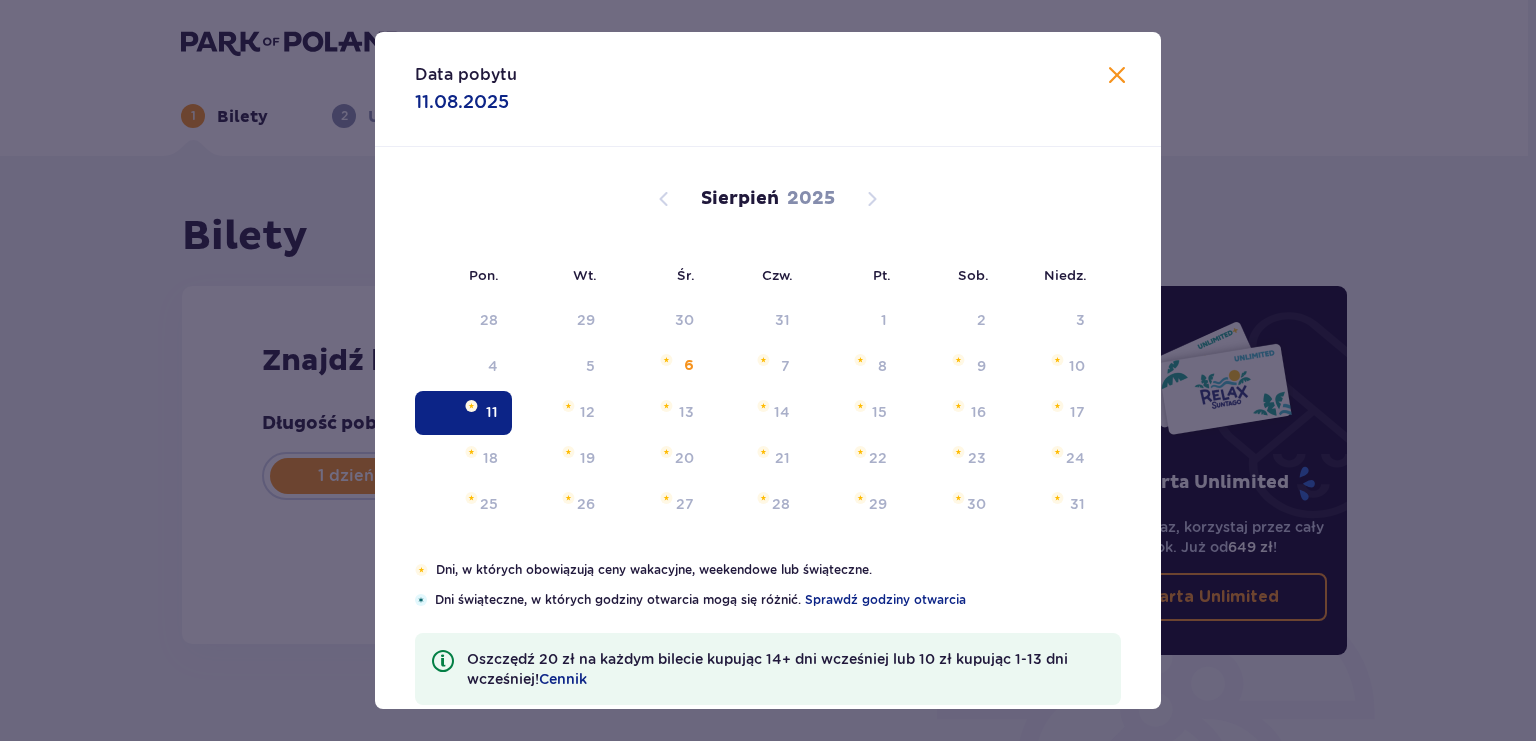 click on "Bilety Pomiń ten krok Znajdź bilety Długość pobytu 1 dzień Dłużej Data przyjazdu 11.08.25 Data pobytu 11.08.2025 Pon. Wt. Śr. Czw. Pt. Sob. Niedz. Lipiec 2025 30 1 2 3 4 5 6 7 8 9 10 11 12 13 14 15 16 17 18 19 20 21 22 23 24 25 26 27 28 29 30 31 1 2 3 Sierpień 2025 28 29 30 31 1 2 3 4 5 6 7 8 9 10 11 12 13 14 15 16 17 18 19 20 21 22 23 24 25 26 27 28 29 30 31 Wrzesień 2025 1 2 3 4 5 6 7 8 9 10 11 12 13 14 15 16 17 18 19 20 21 22 23 24 25 26 27 28 29 30 1 2 3 4 5 Dni, w których obowiązują ceny wakacyjne, weekendowe lub świąteczne. Dni świąteczne, w których godziny otwarcia mogą się różnić.   Sprawdź godziny otwarcia Oszczędź 20 zł na każdym bilecie kupując 14+ dni wcześniej lub 10 zł kupując 1-13 dni wcześniej!  Cennik Kontynuuj Karta Unlimited Zapłać raz, korzystaj przez cały rok. Już od  649 zł ! Karta Unlimited" at bounding box center [764, 587] 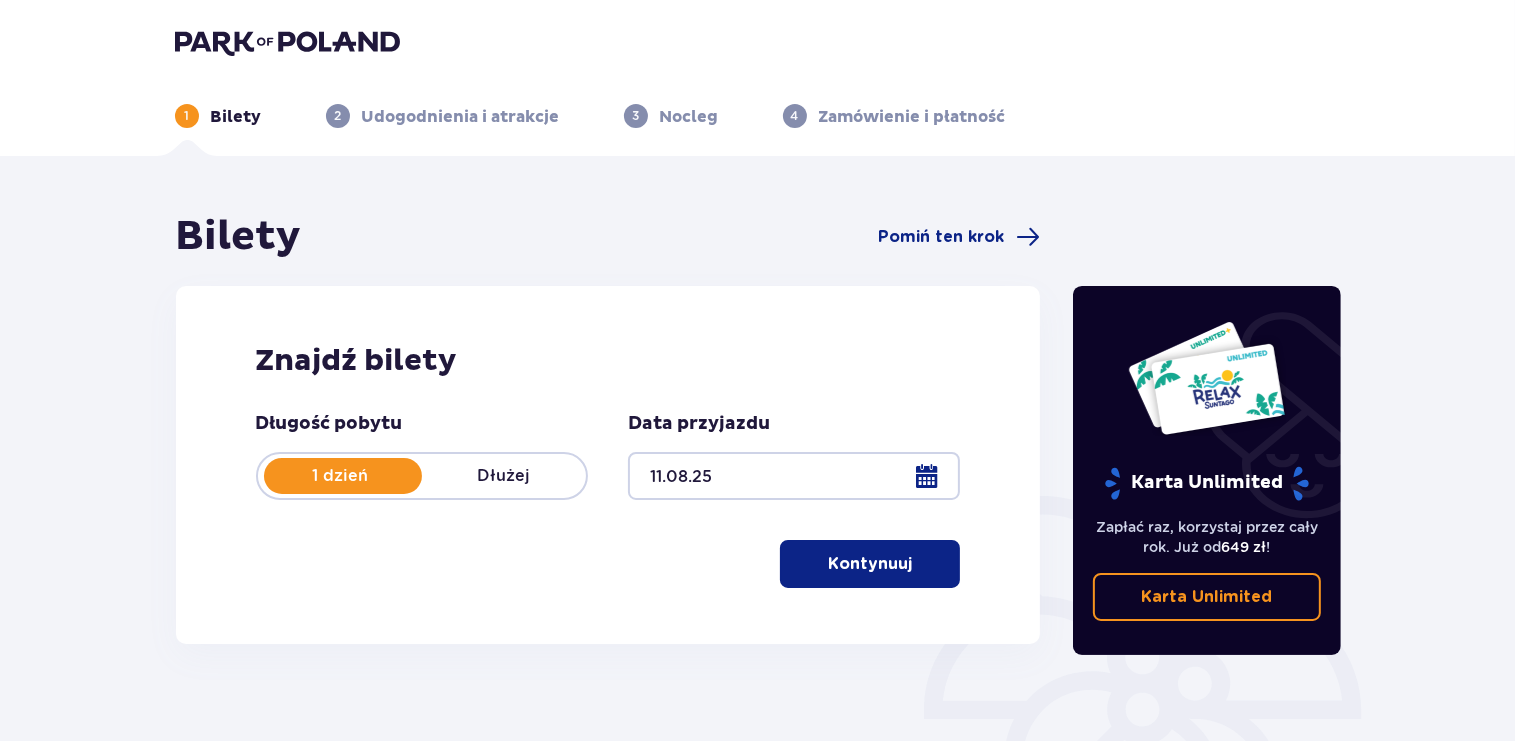 click at bounding box center [916, 564] 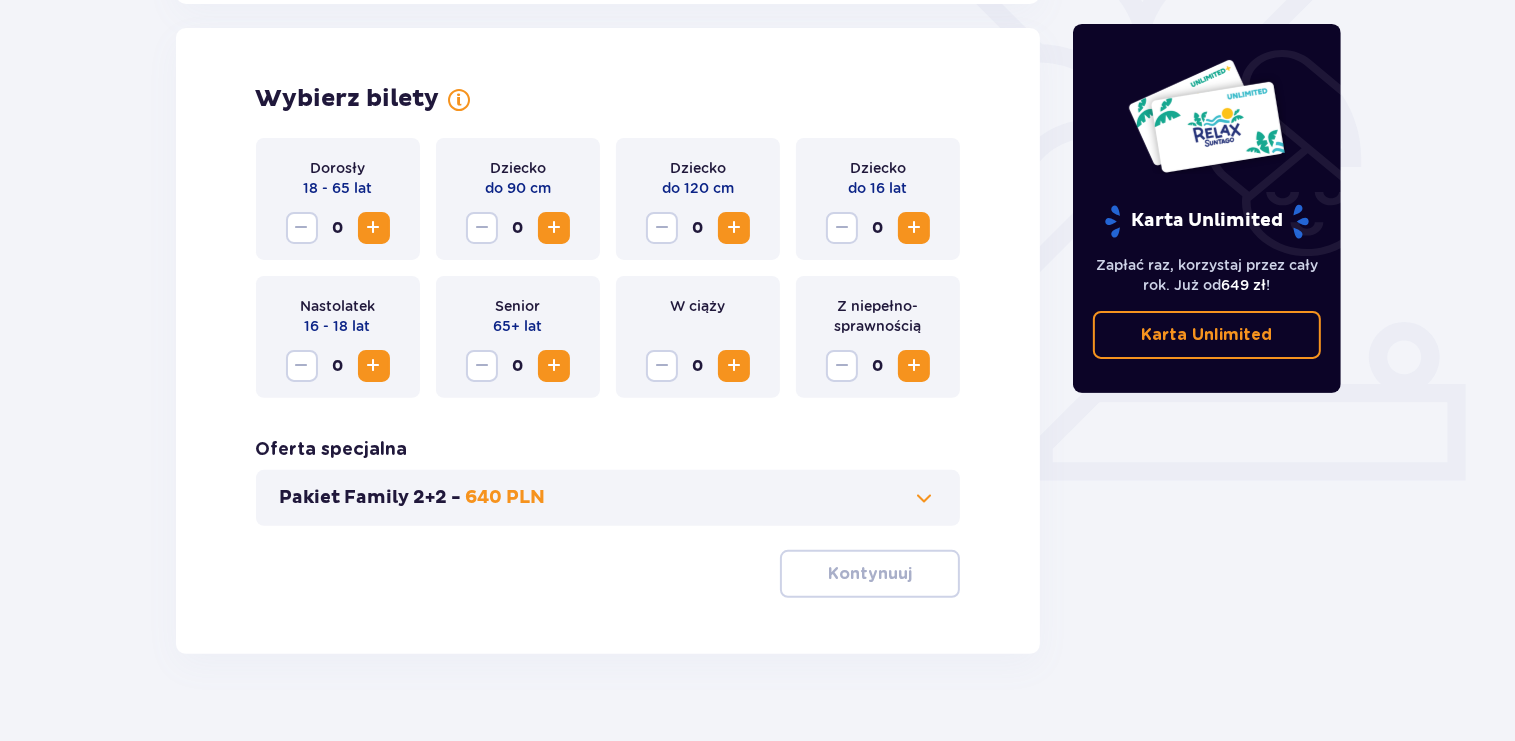 scroll, scrollTop: 556, scrollLeft: 0, axis: vertical 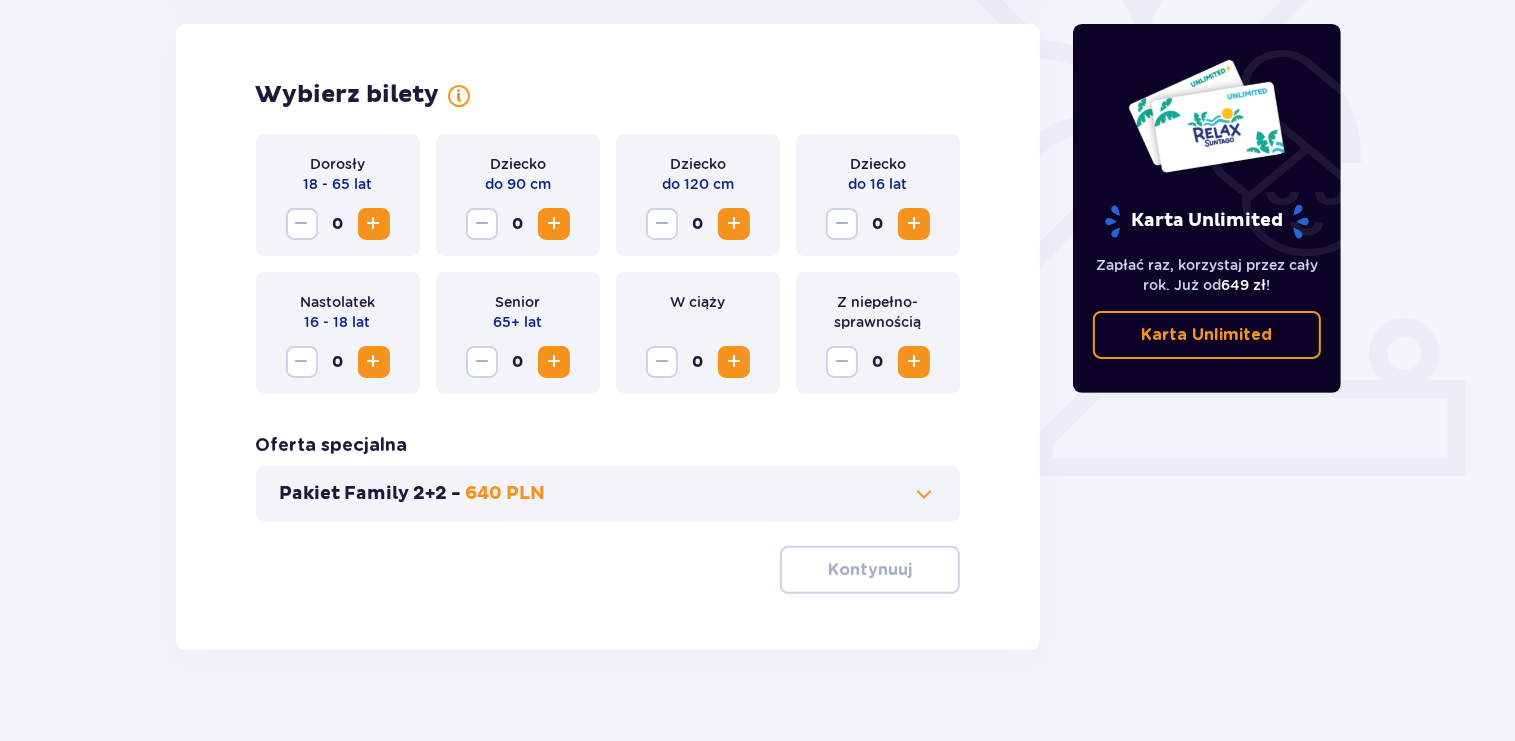 click at bounding box center (374, 224) 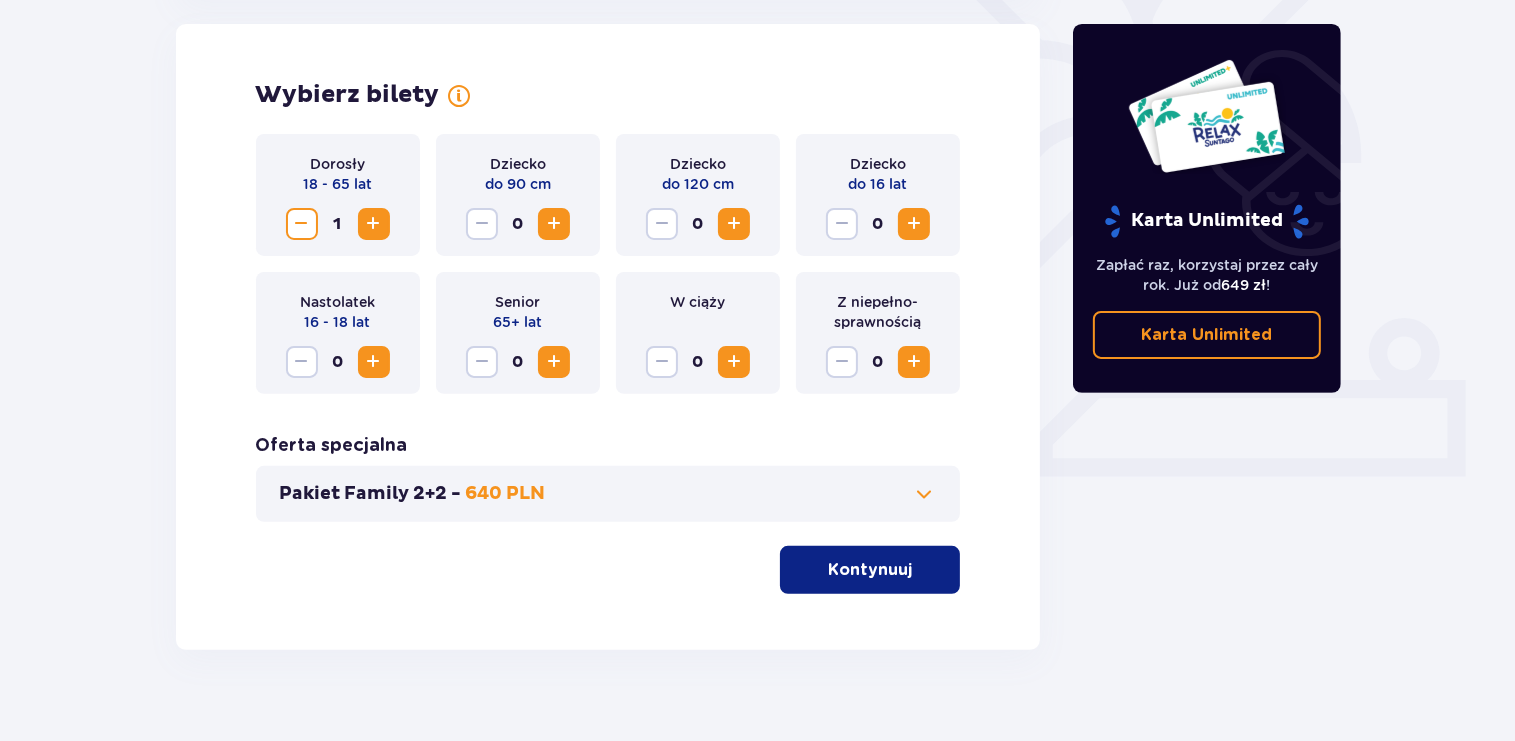 click at bounding box center (374, 224) 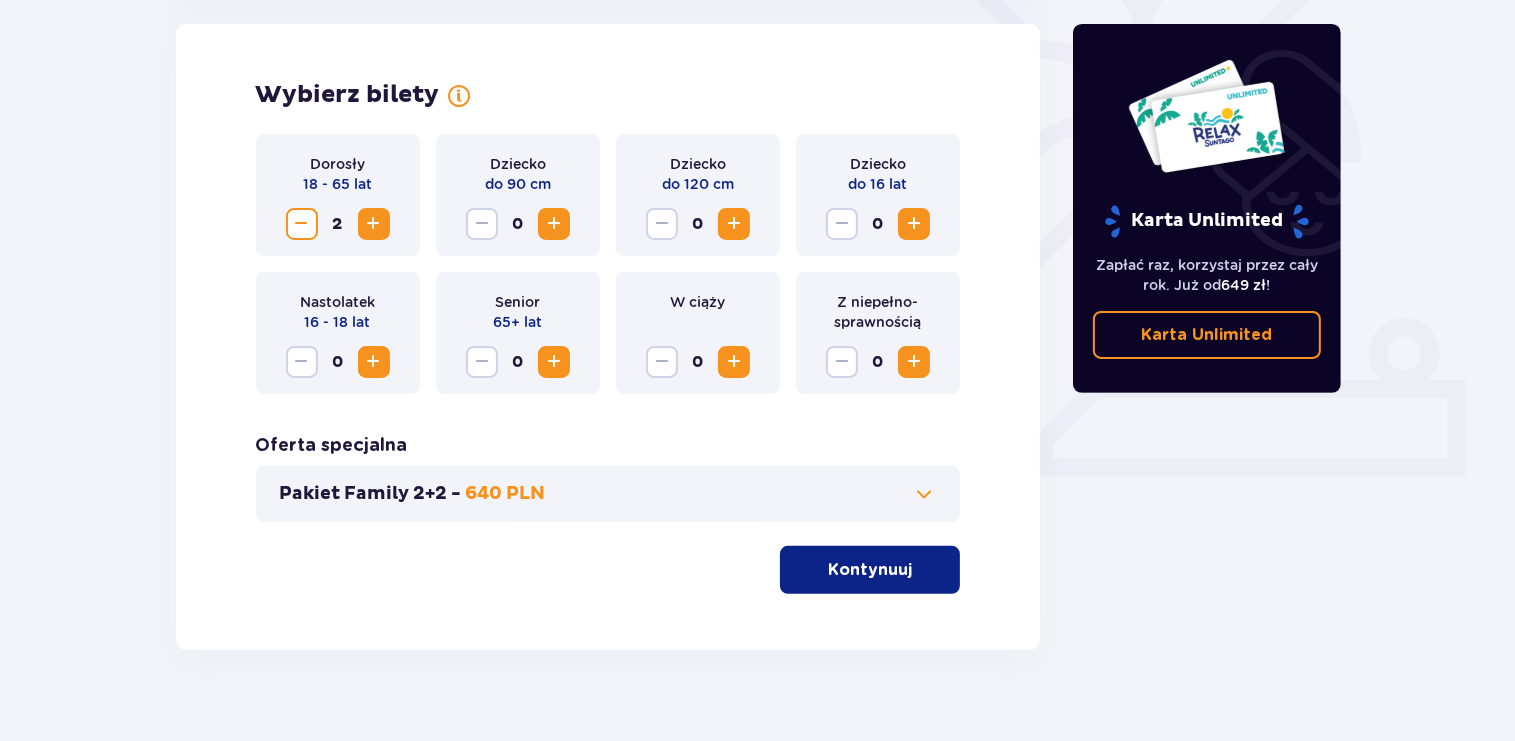click at bounding box center [914, 224] 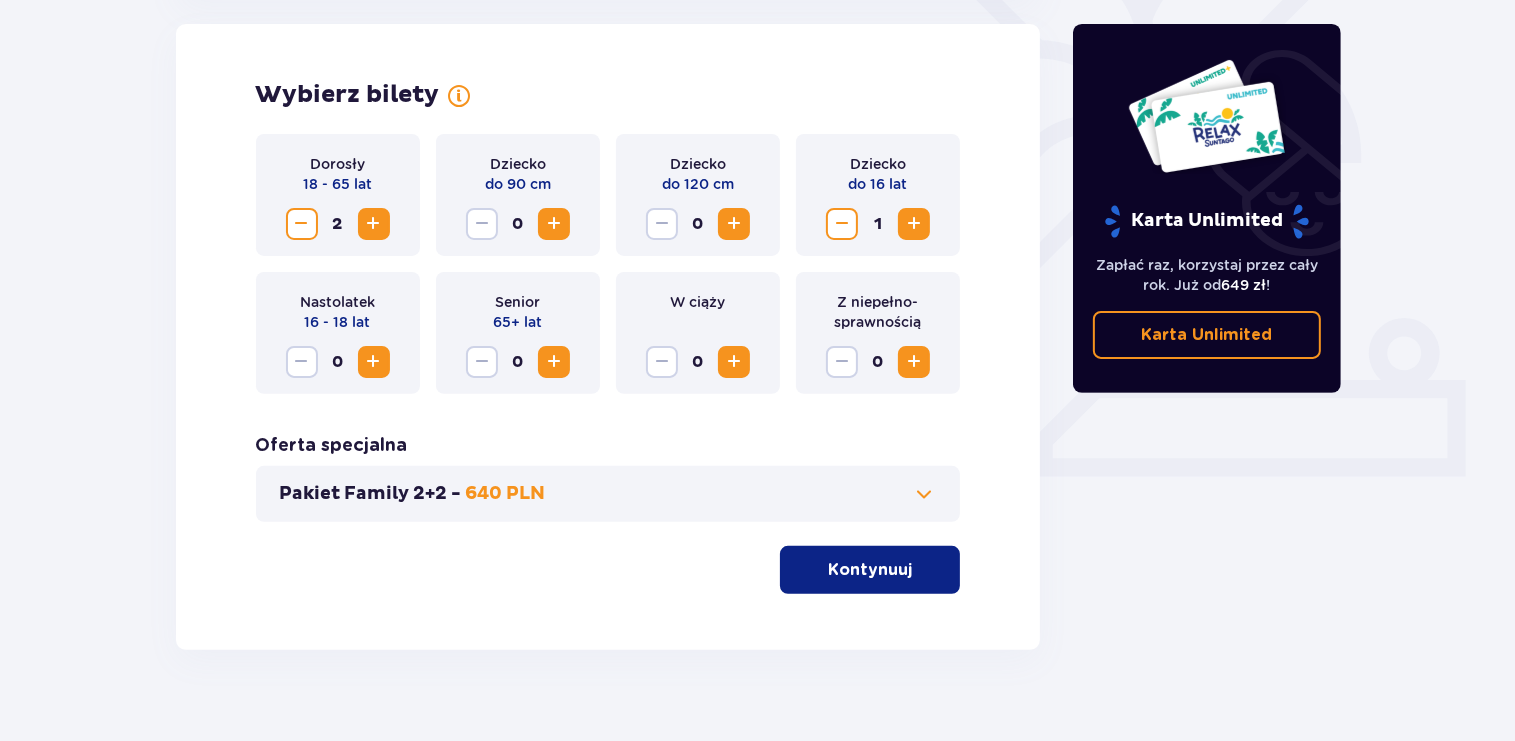 click at bounding box center [924, 494] 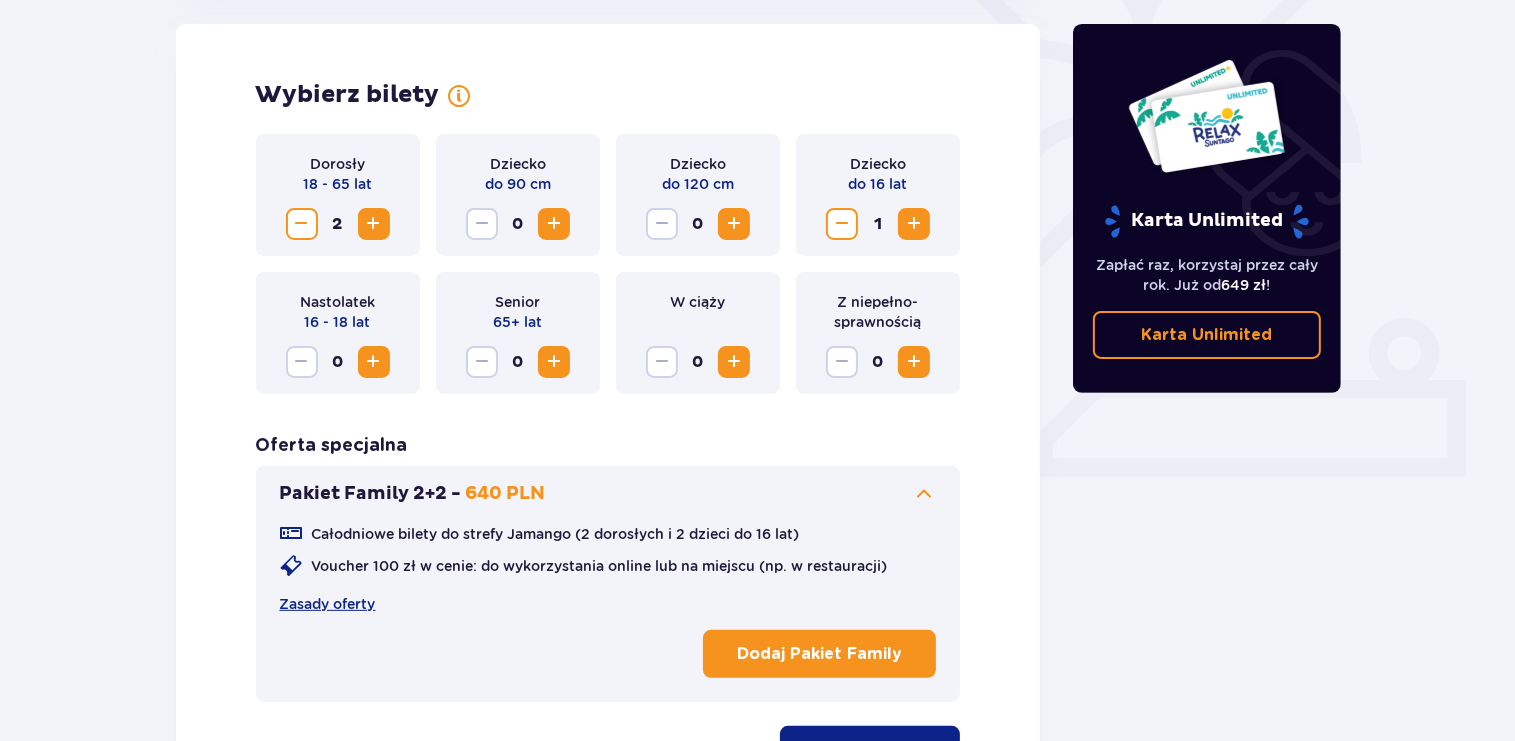 scroll, scrollTop: 765, scrollLeft: 0, axis: vertical 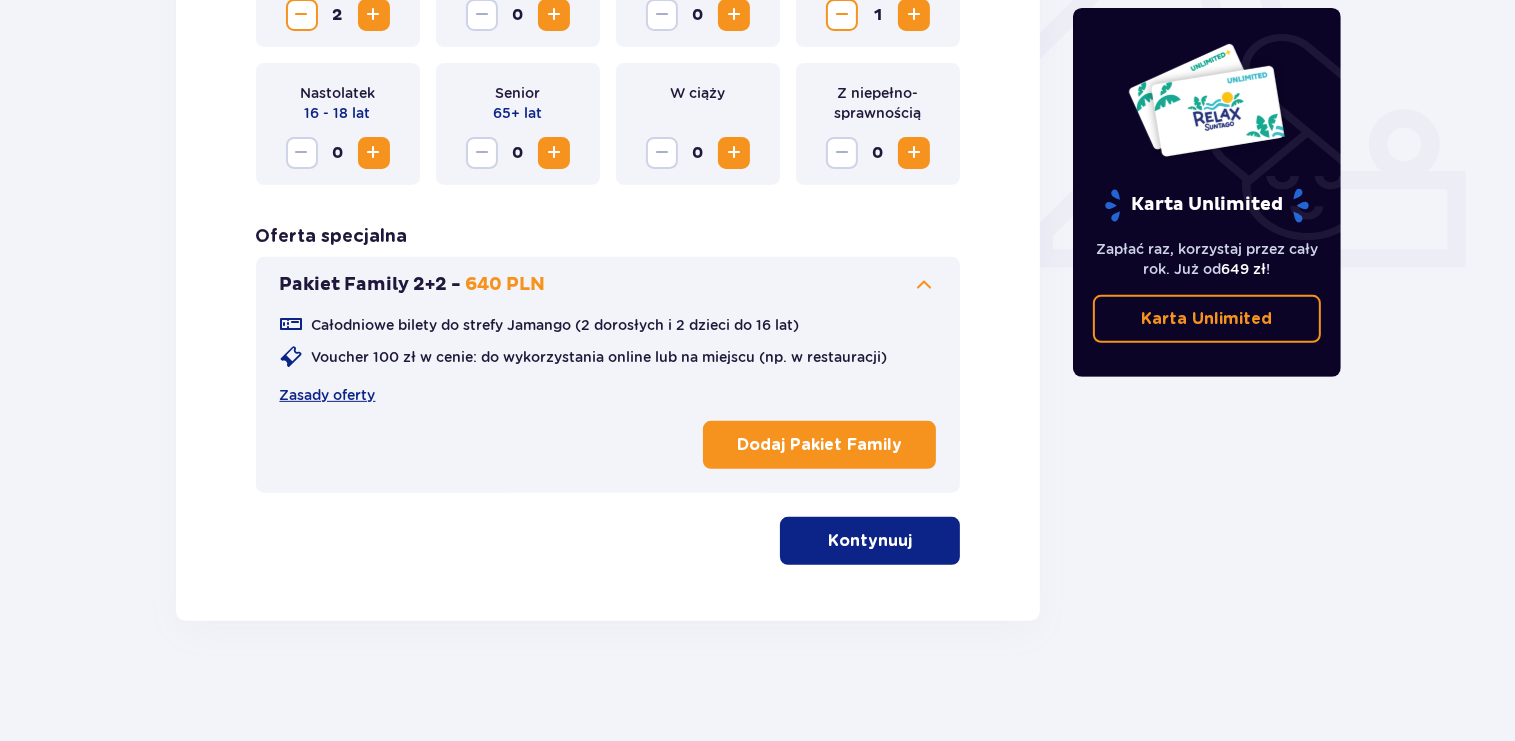 click on "Kontynuuj" at bounding box center (870, 541) 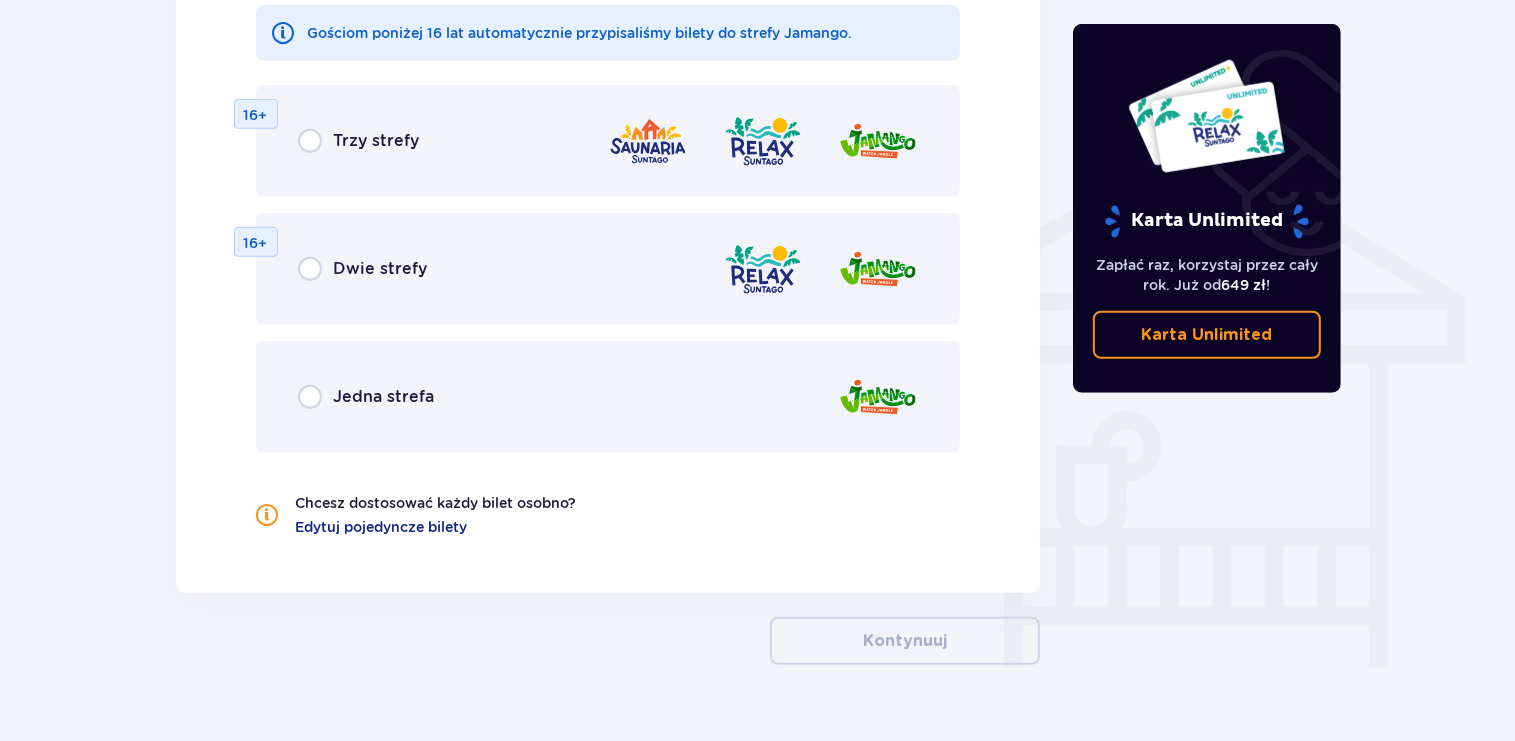 scroll, scrollTop: 1501, scrollLeft: 0, axis: vertical 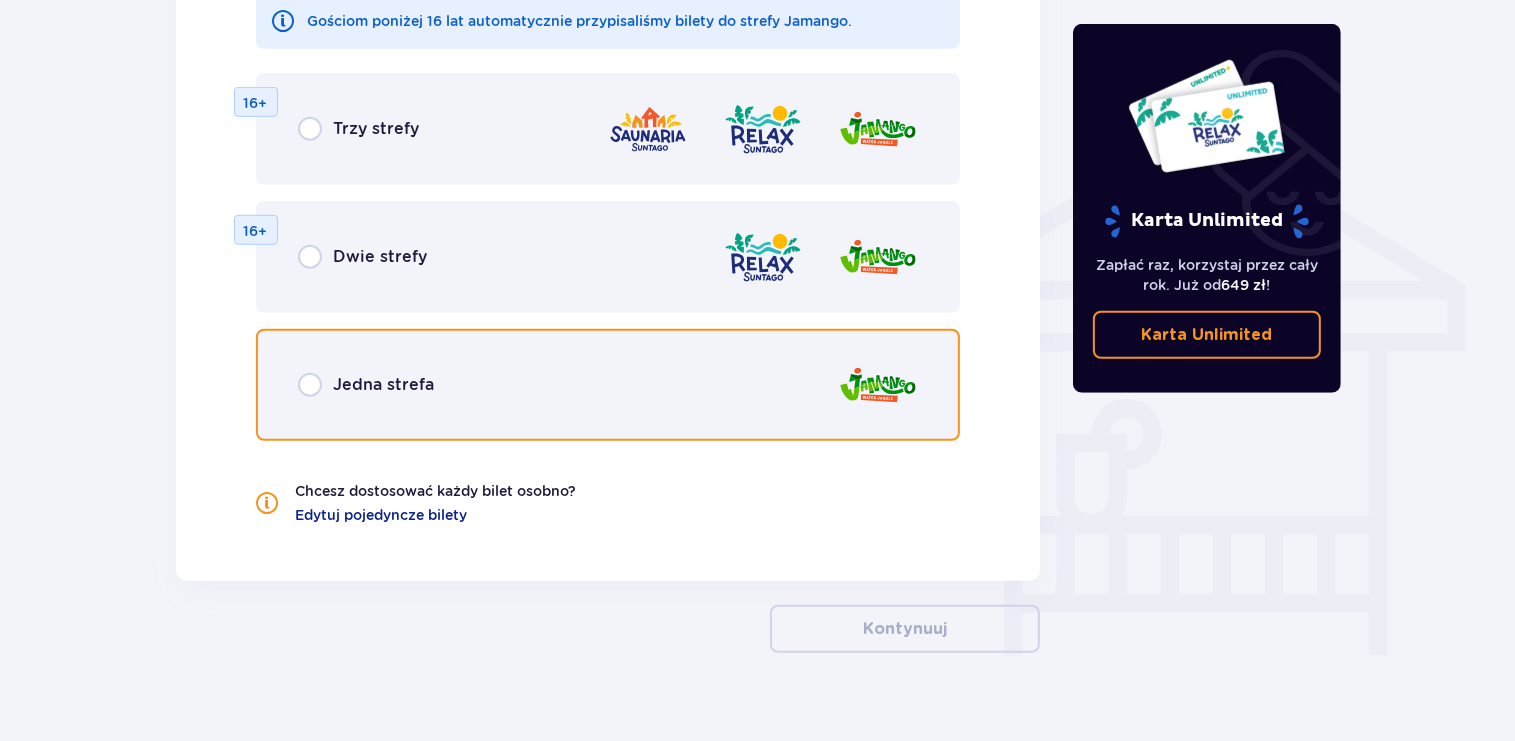 click at bounding box center [310, 385] 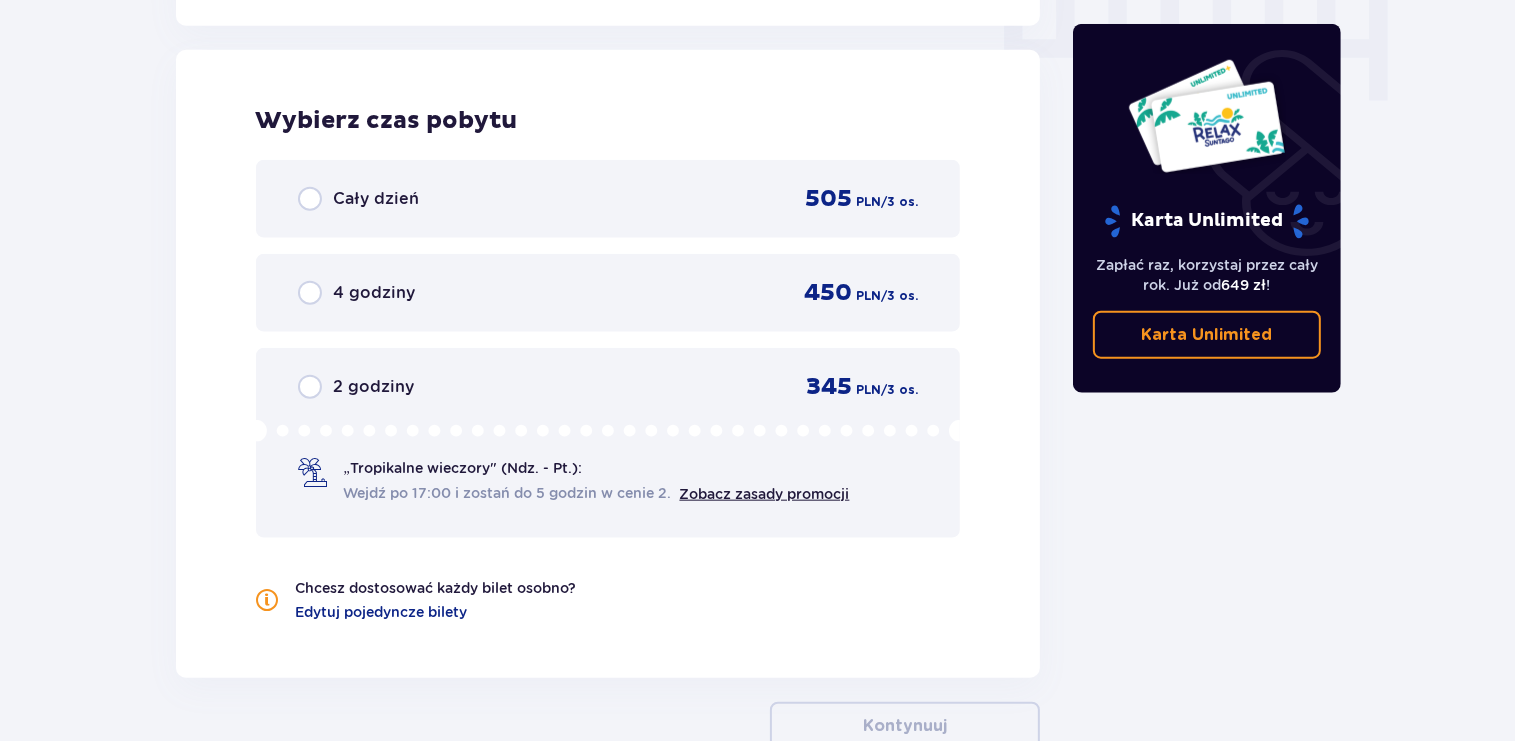 scroll, scrollTop: 2058, scrollLeft: 0, axis: vertical 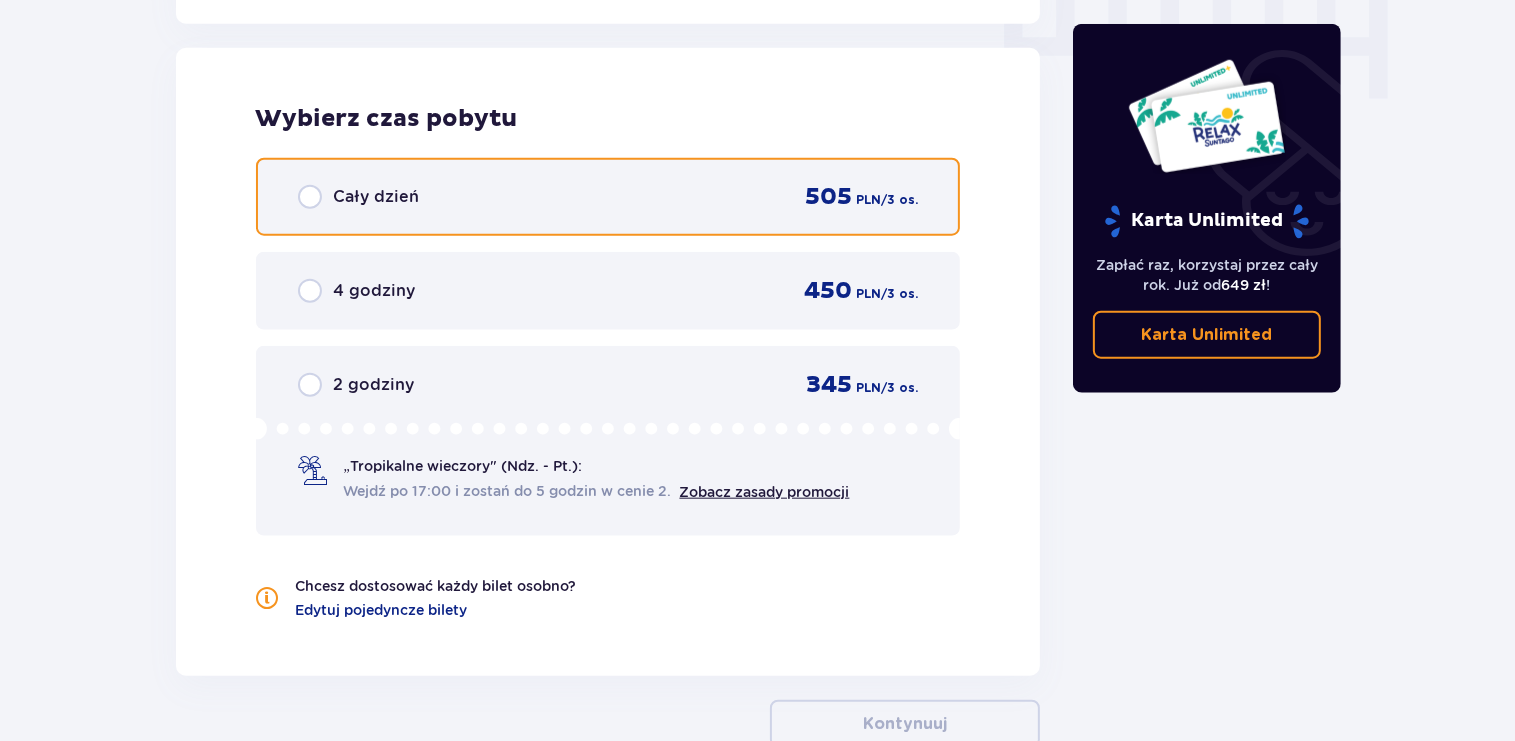 click at bounding box center [310, 197] 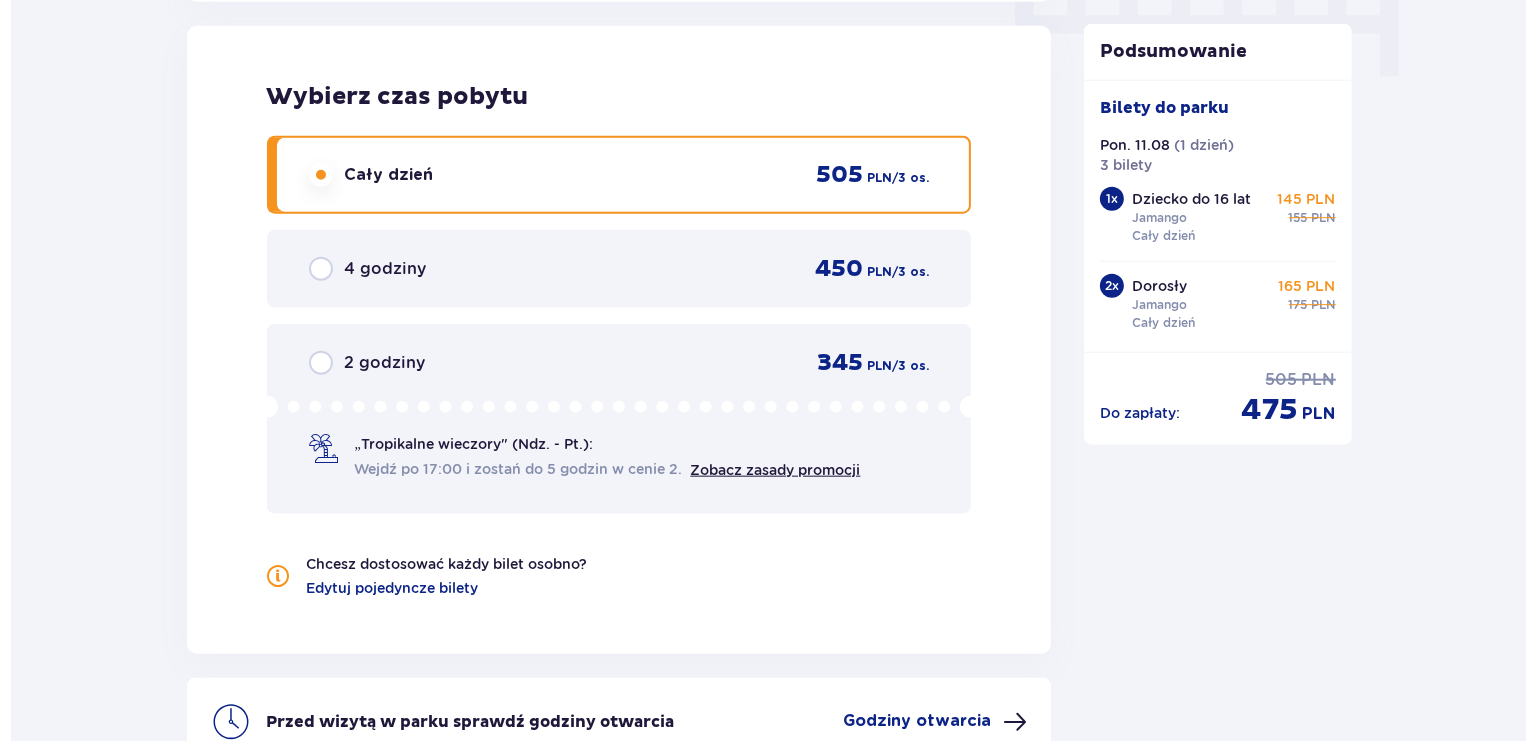 scroll, scrollTop: 2279, scrollLeft: 0, axis: vertical 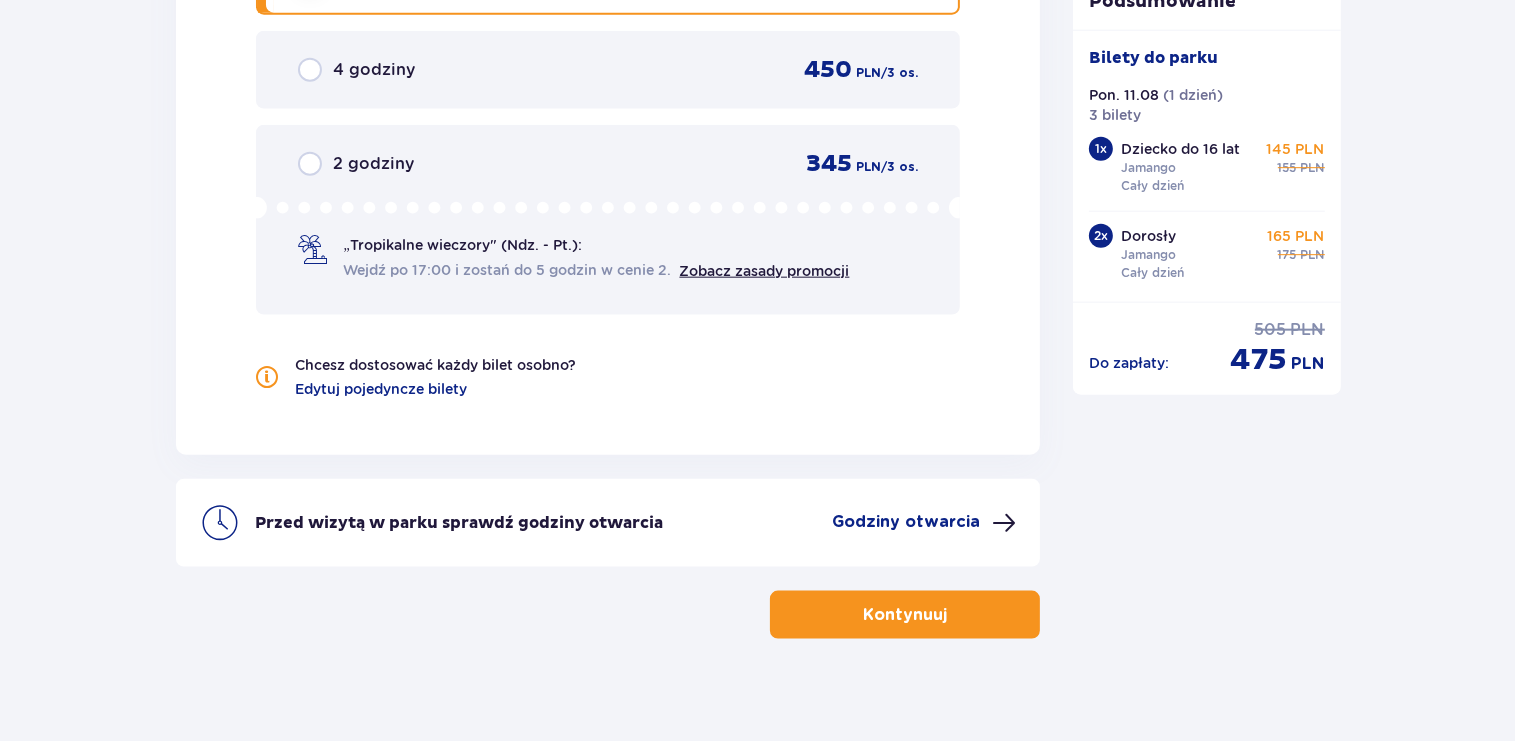 click on "Godziny otwarcia" at bounding box center [906, 522] 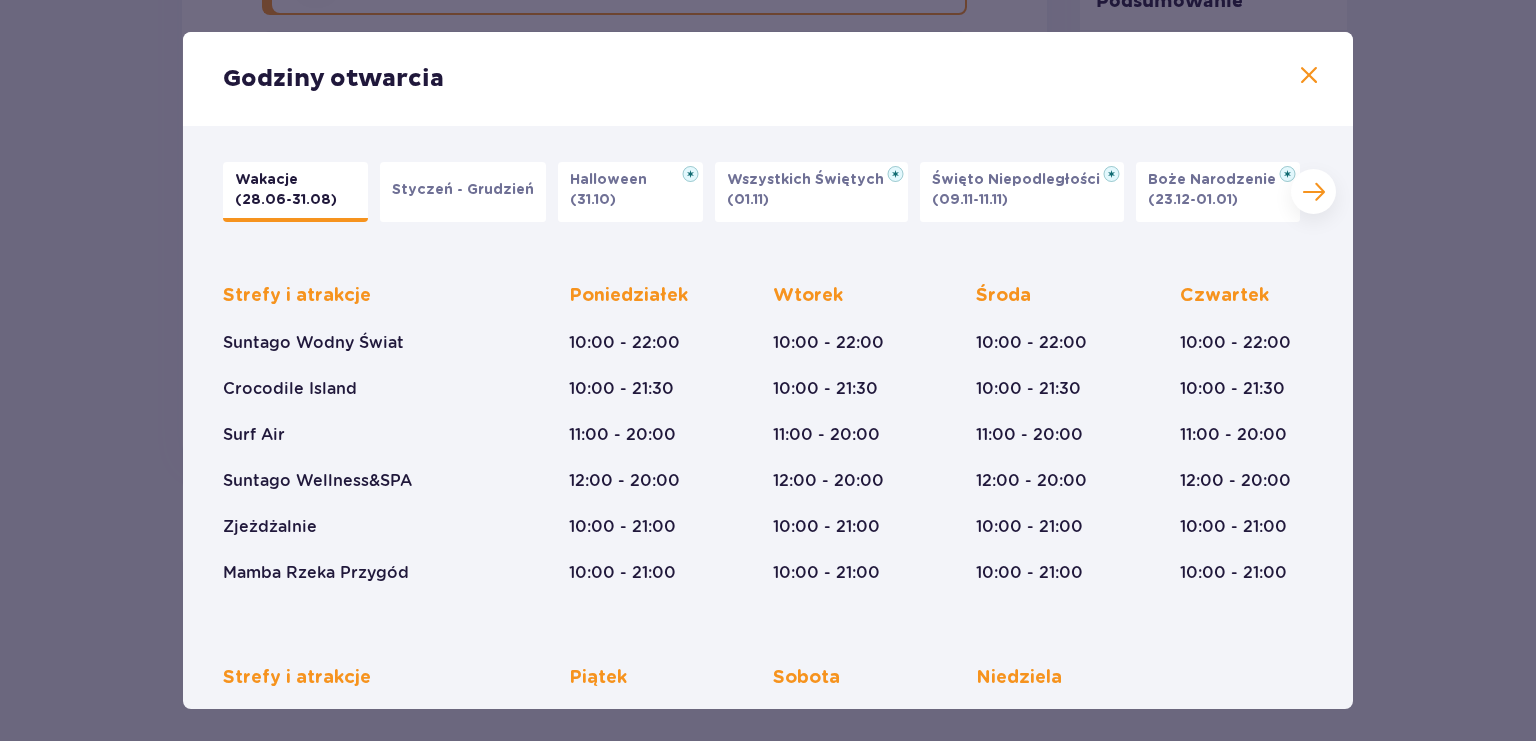 click at bounding box center [1309, 76] 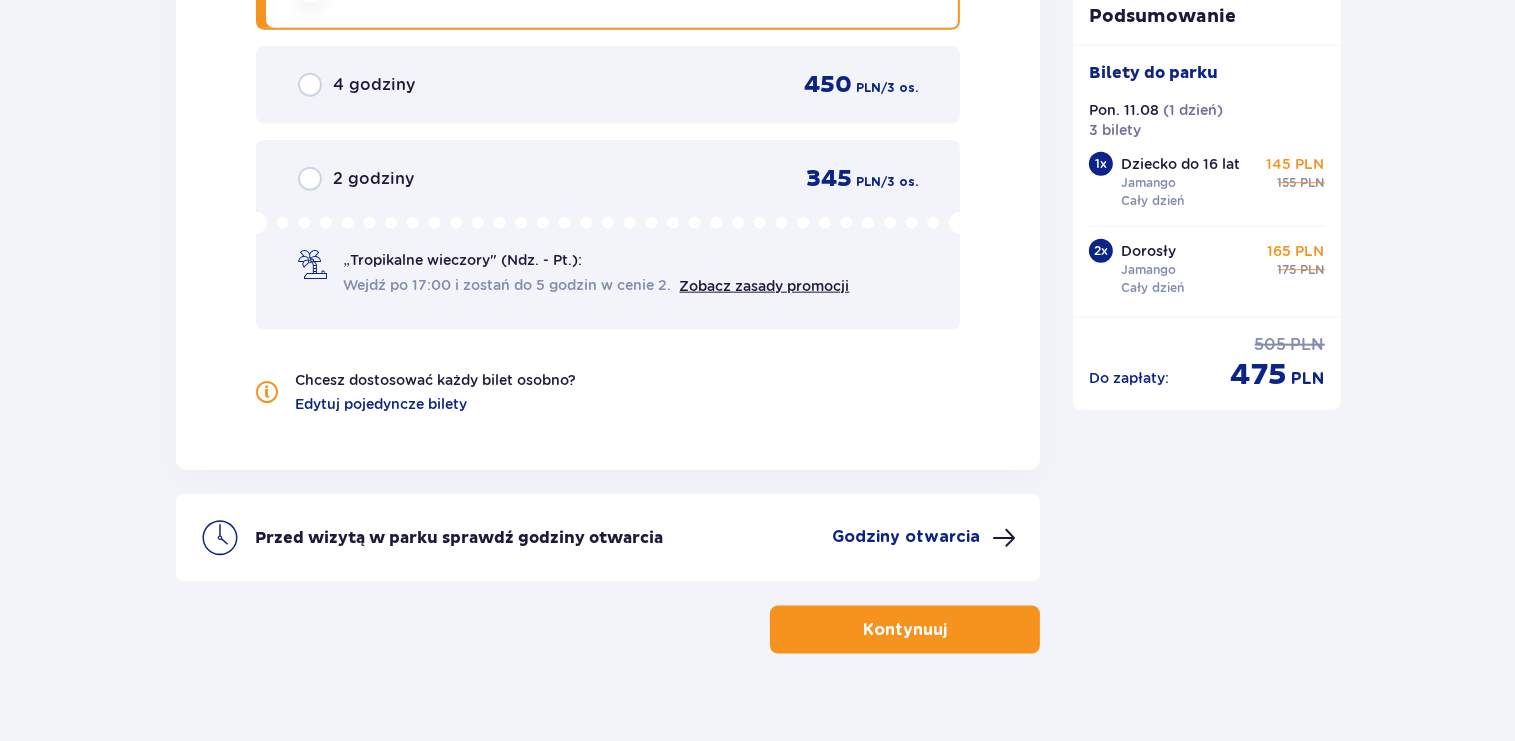 scroll, scrollTop: 2295, scrollLeft: 0, axis: vertical 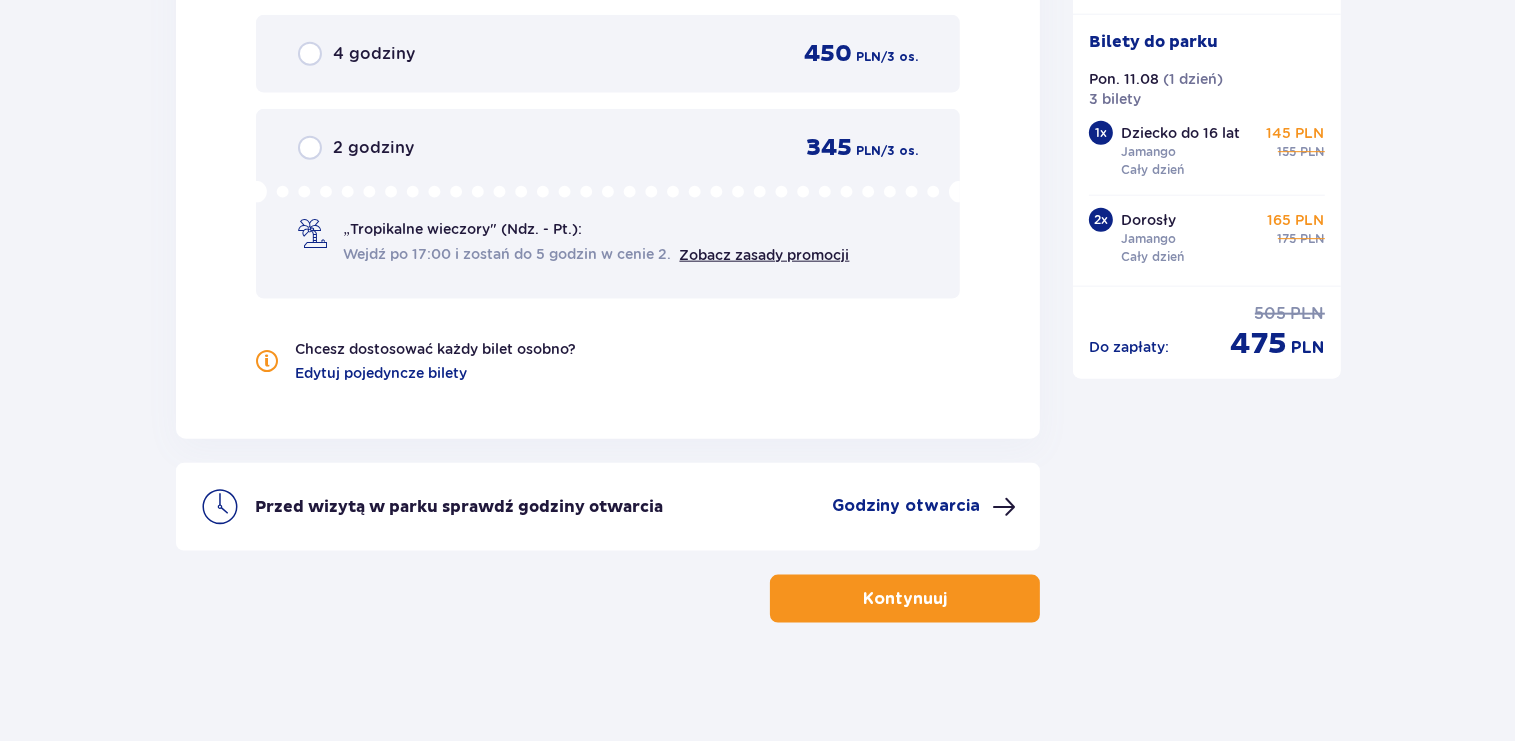 click on "Kontynuuj" at bounding box center (905, 599) 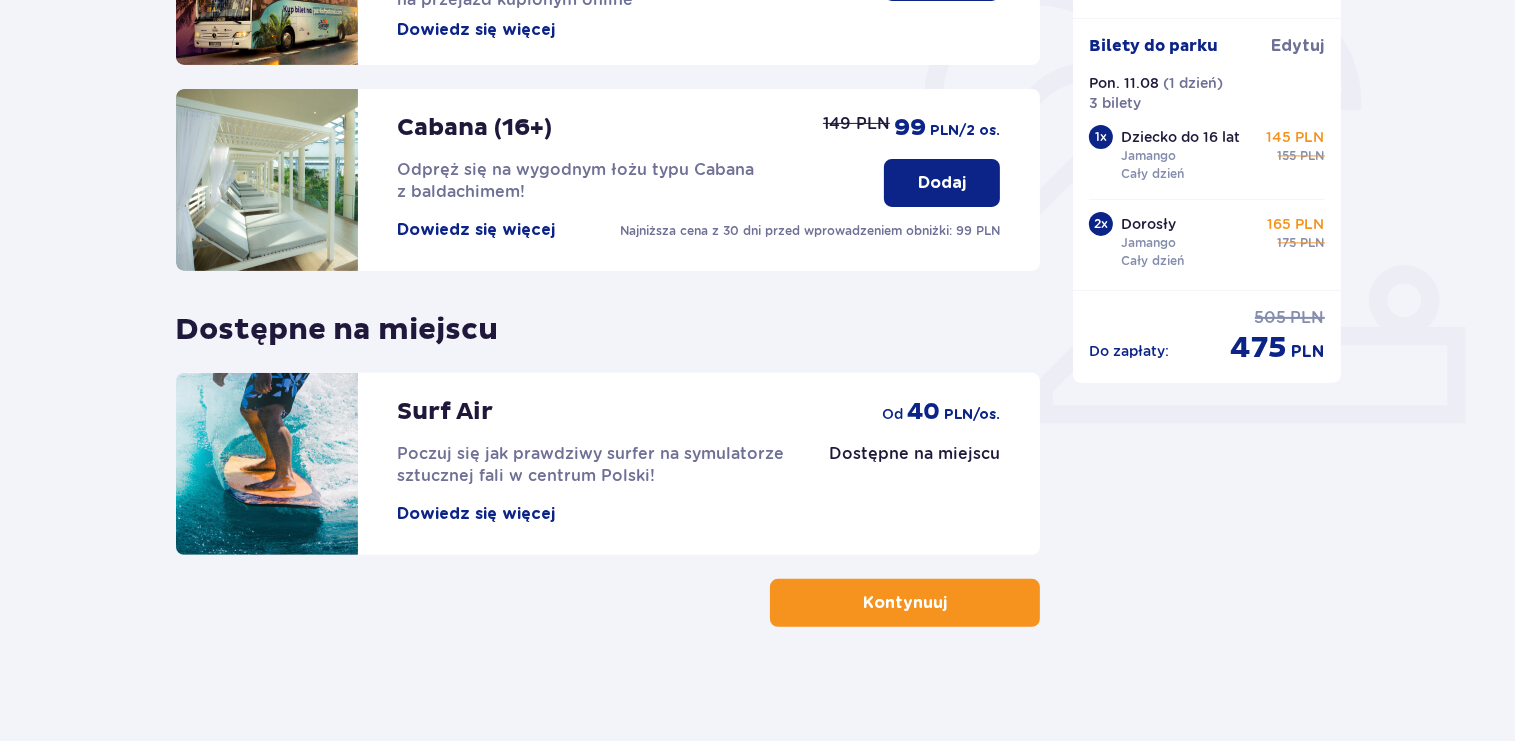 scroll, scrollTop: 615, scrollLeft: 0, axis: vertical 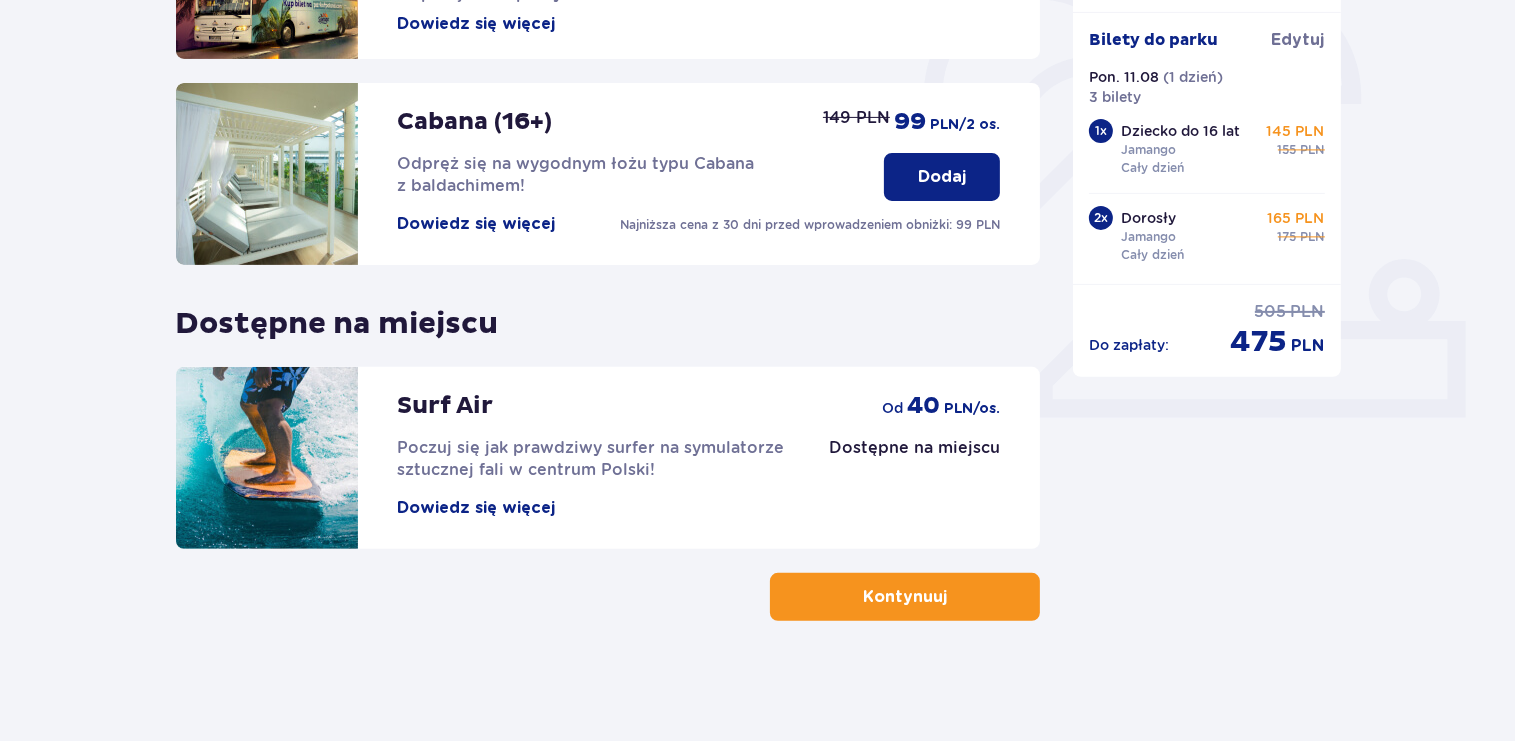 click on "Kontynuuj" at bounding box center [905, 597] 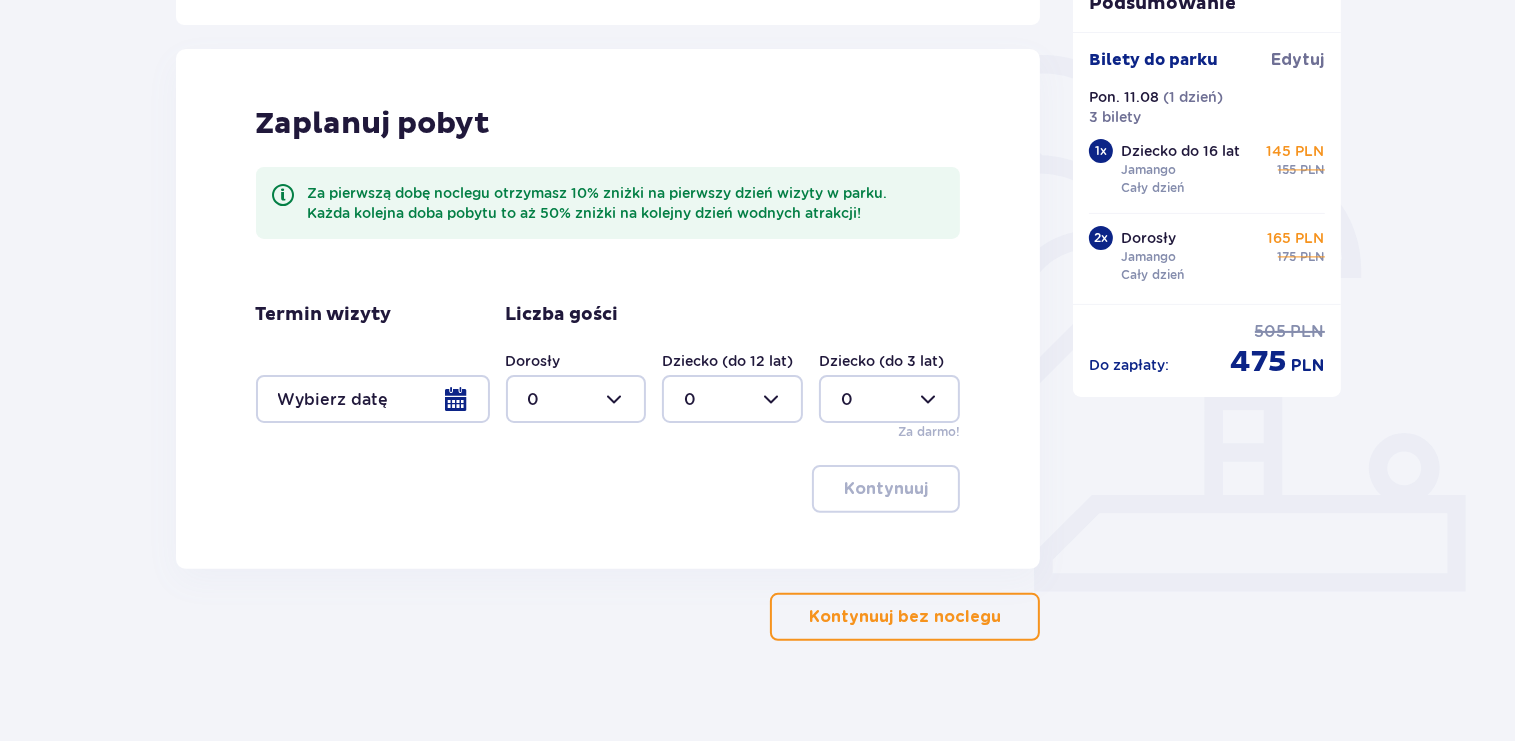 scroll, scrollTop: 461, scrollLeft: 0, axis: vertical 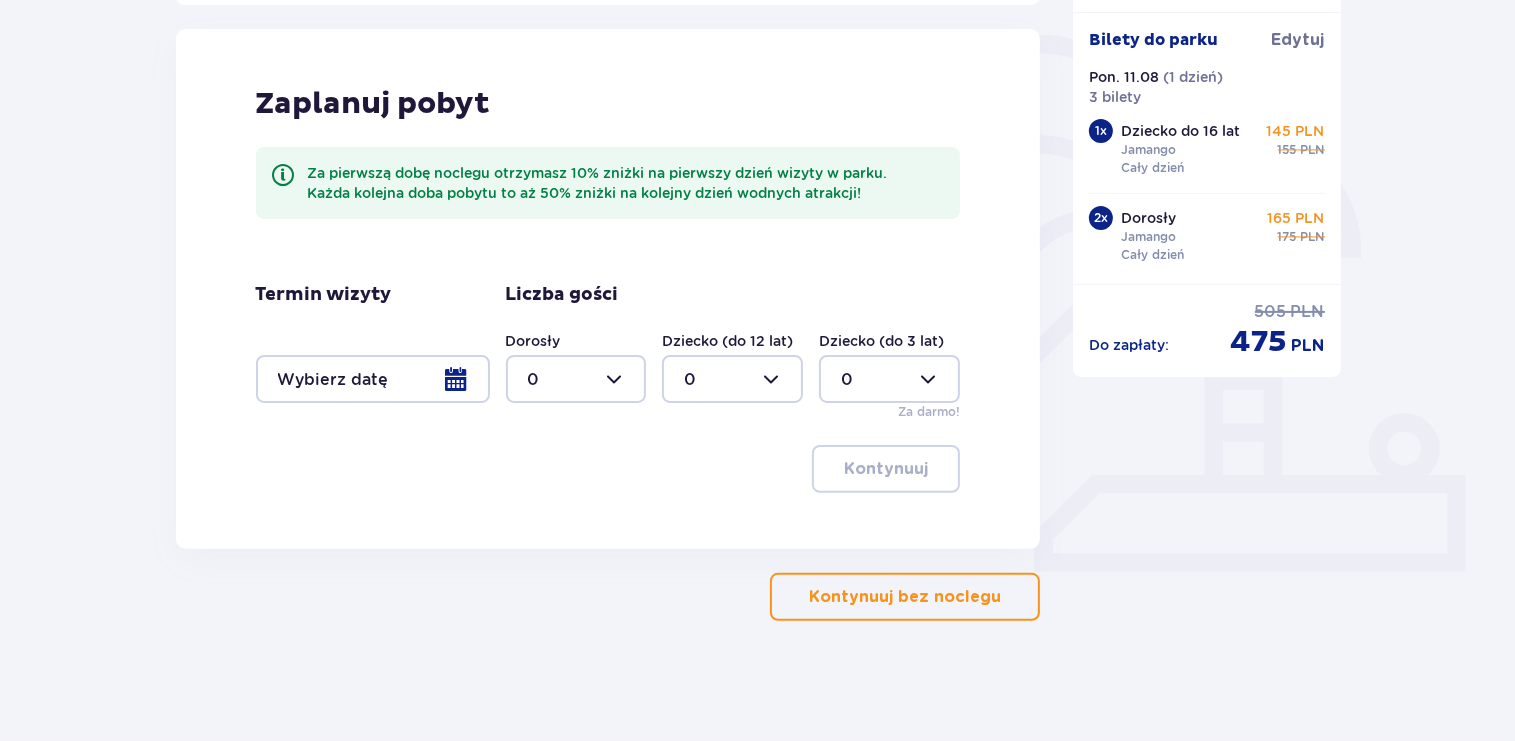 click on "Kontynuuj bez noclegu" at bounding box center [905, 597] 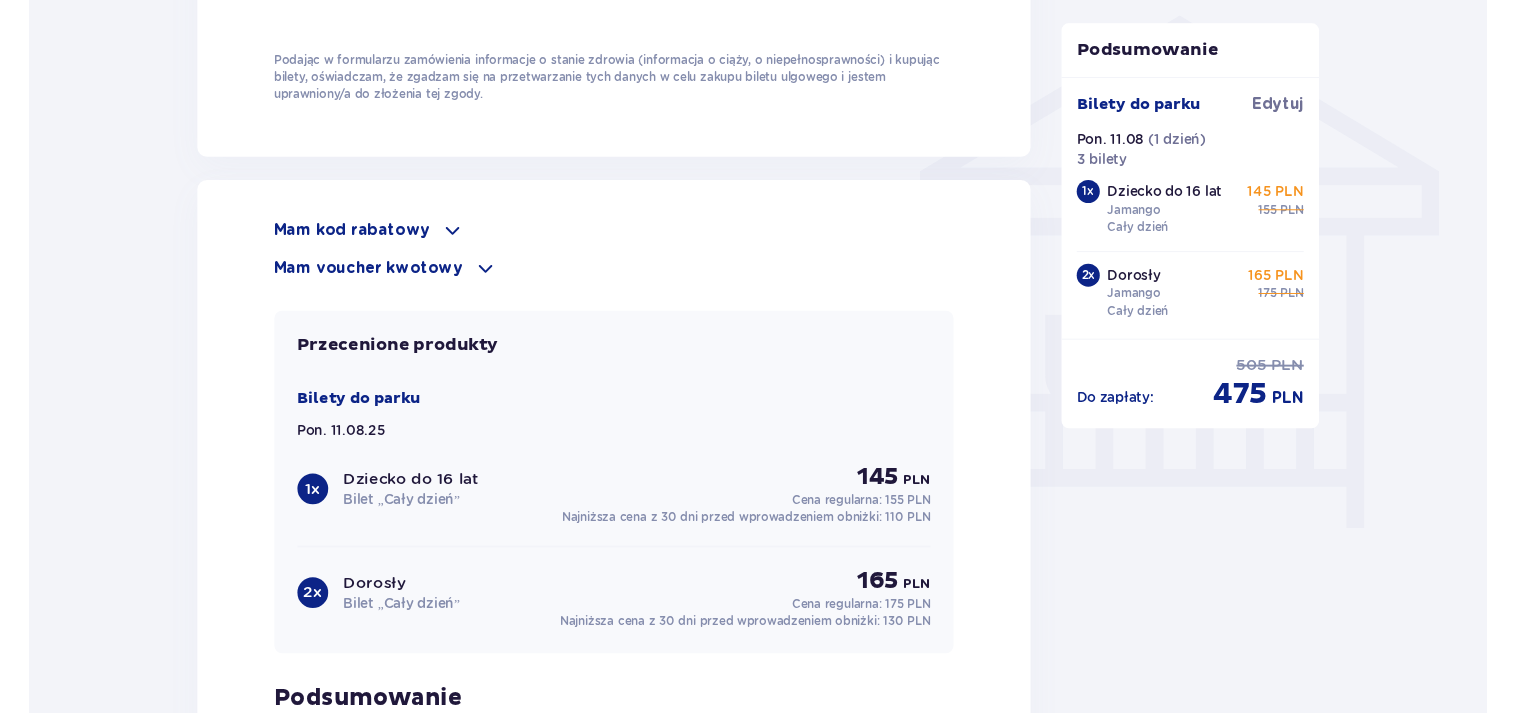 scroll, scrollTop: 1584, scrollLeft: 0, axis: vertical 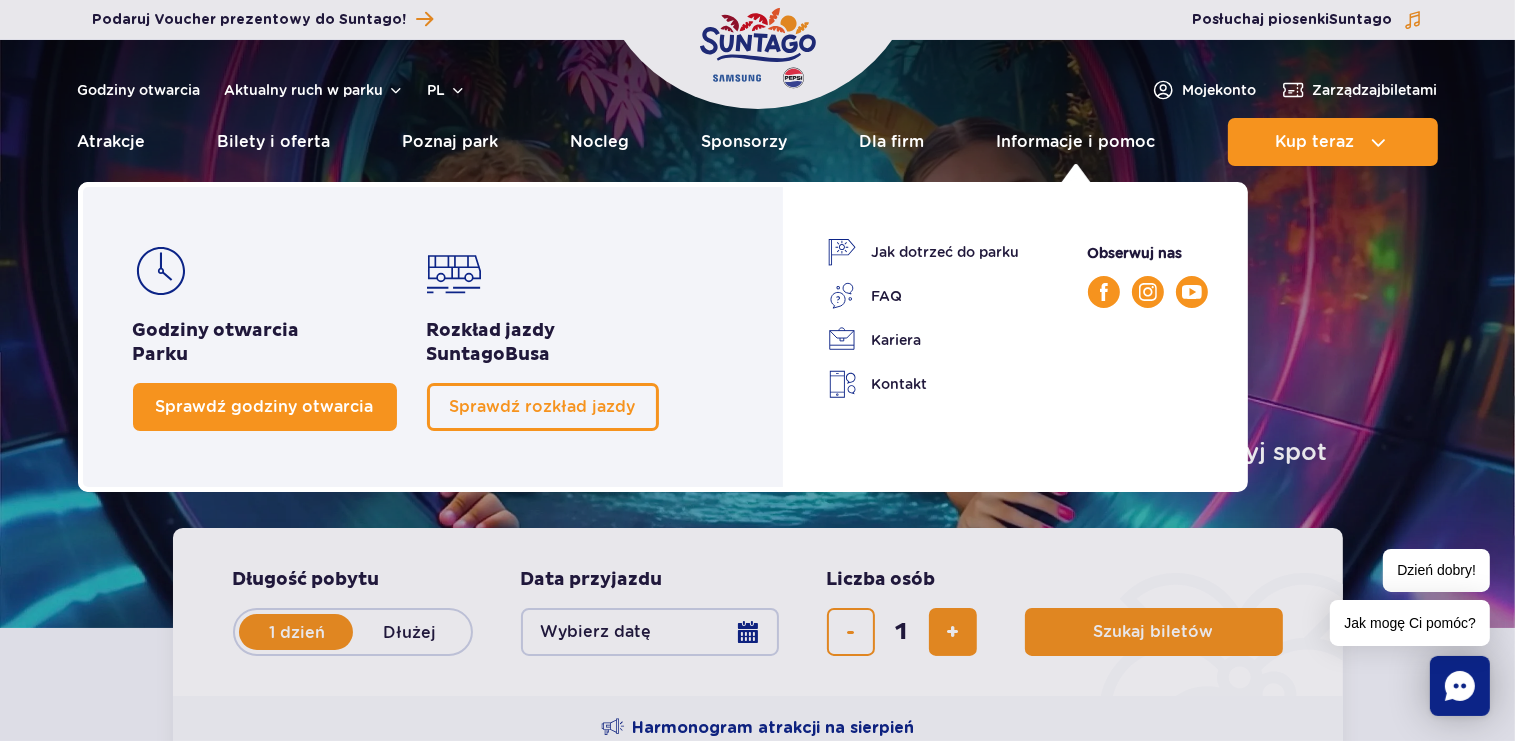 click on "Sprawdź godziny otwarcia" at bounding box center [265, 406] 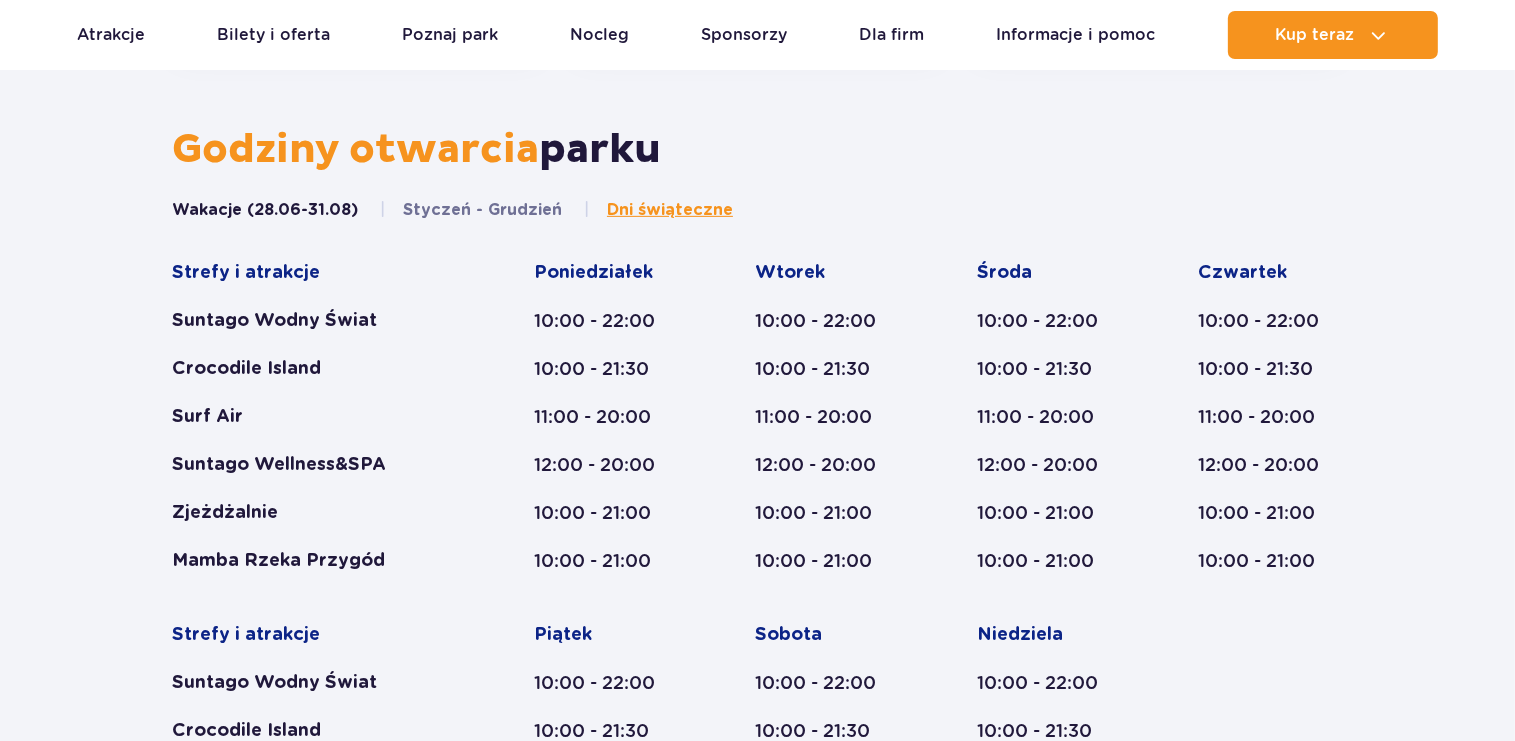 scroll, scrollTop: 827, scrollLeft: 0, axis: vertical 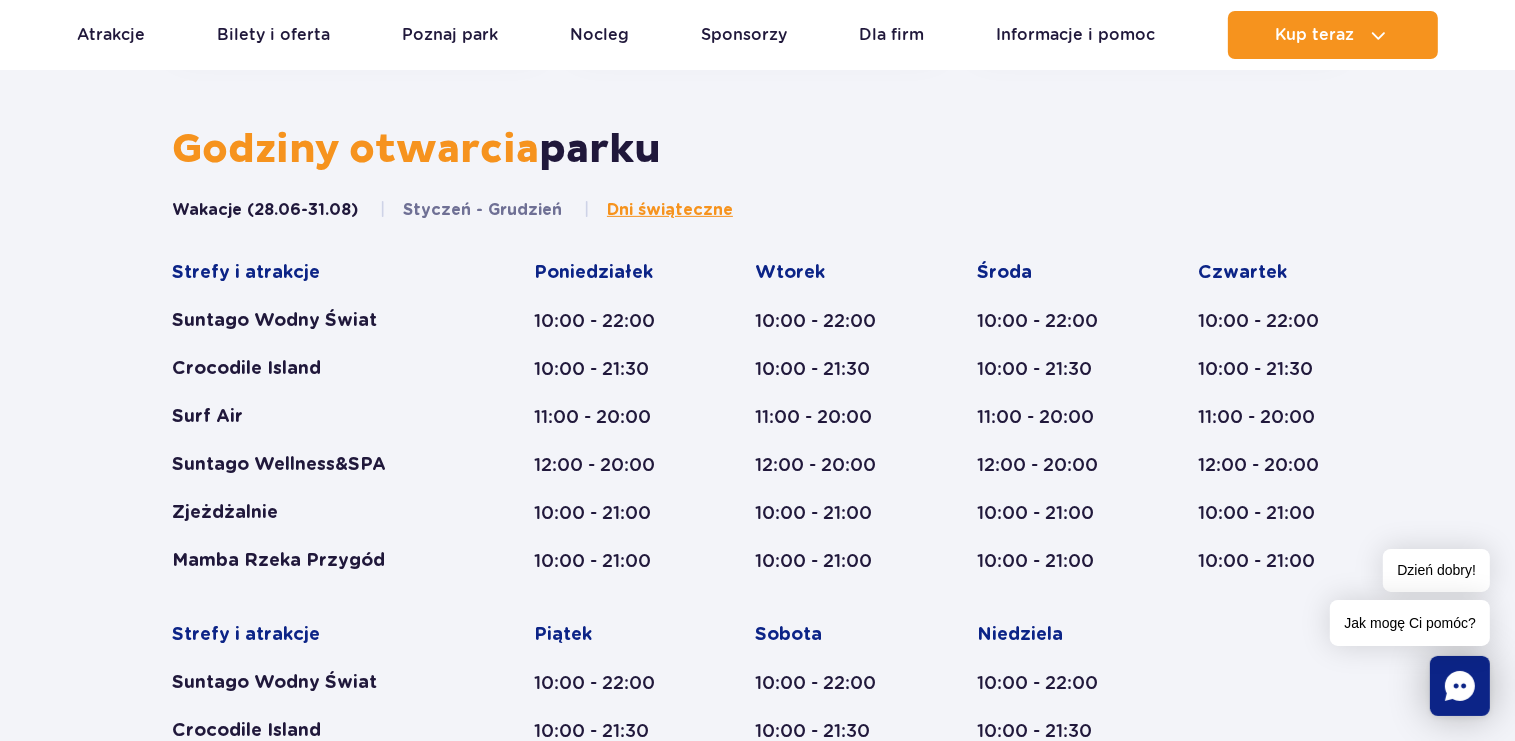click on "Wakacje (28.06-31.08)" at bounding box center (265, 210) 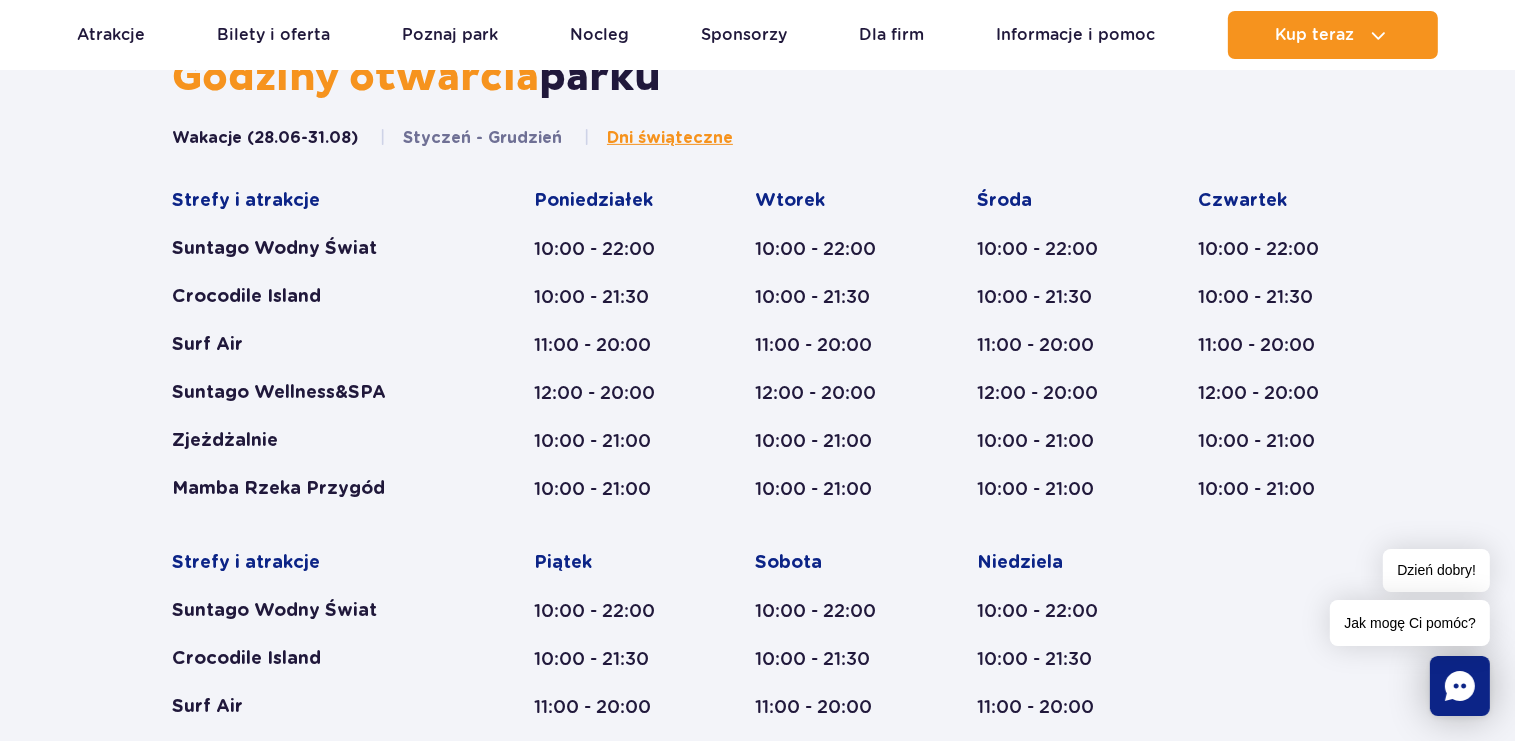 scroll, scrollTop: 932, scrollLeft: 0, axis: vertical 